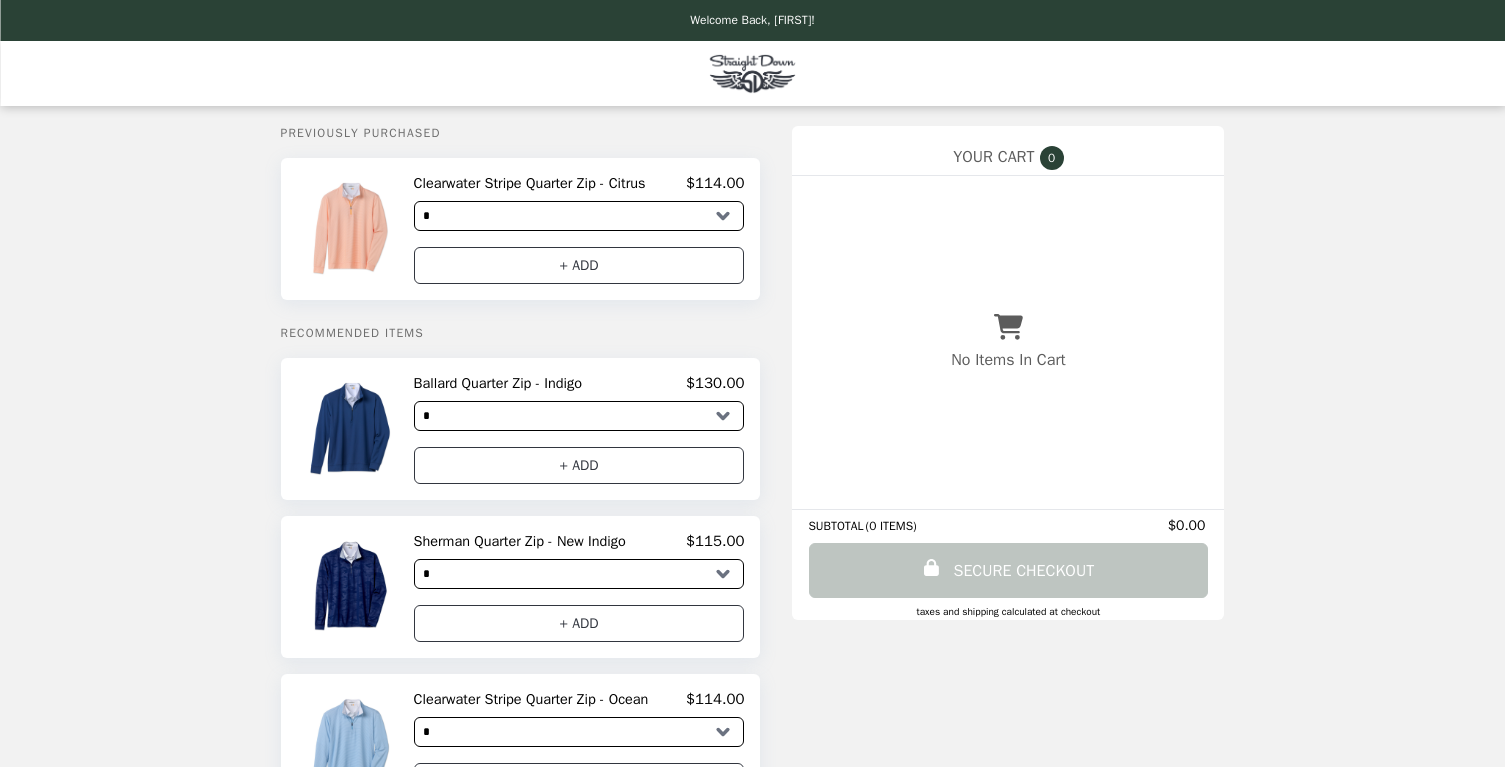 select on "*" 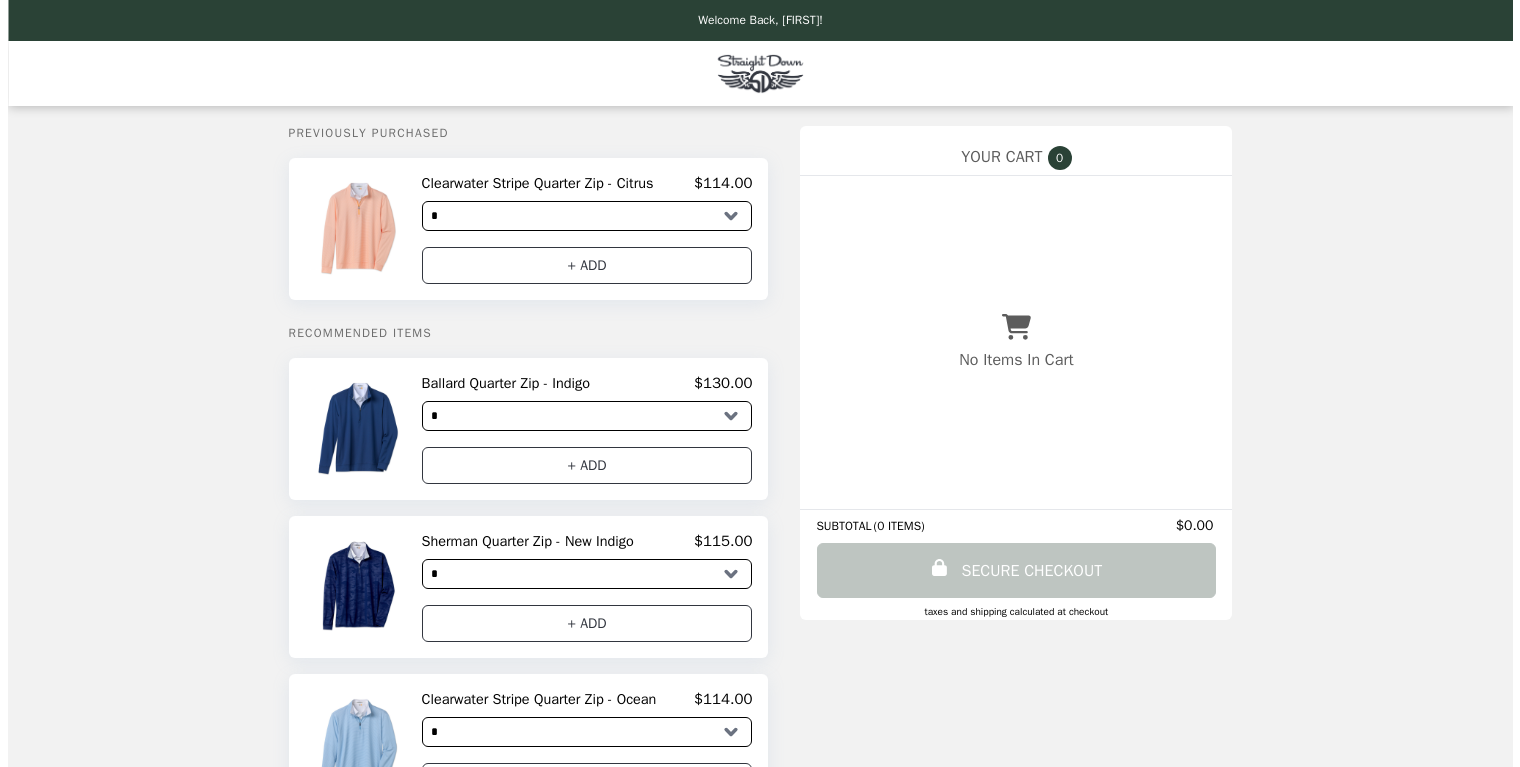 scroll, scrollTop: 0, scrollLeft: 0, axis: both 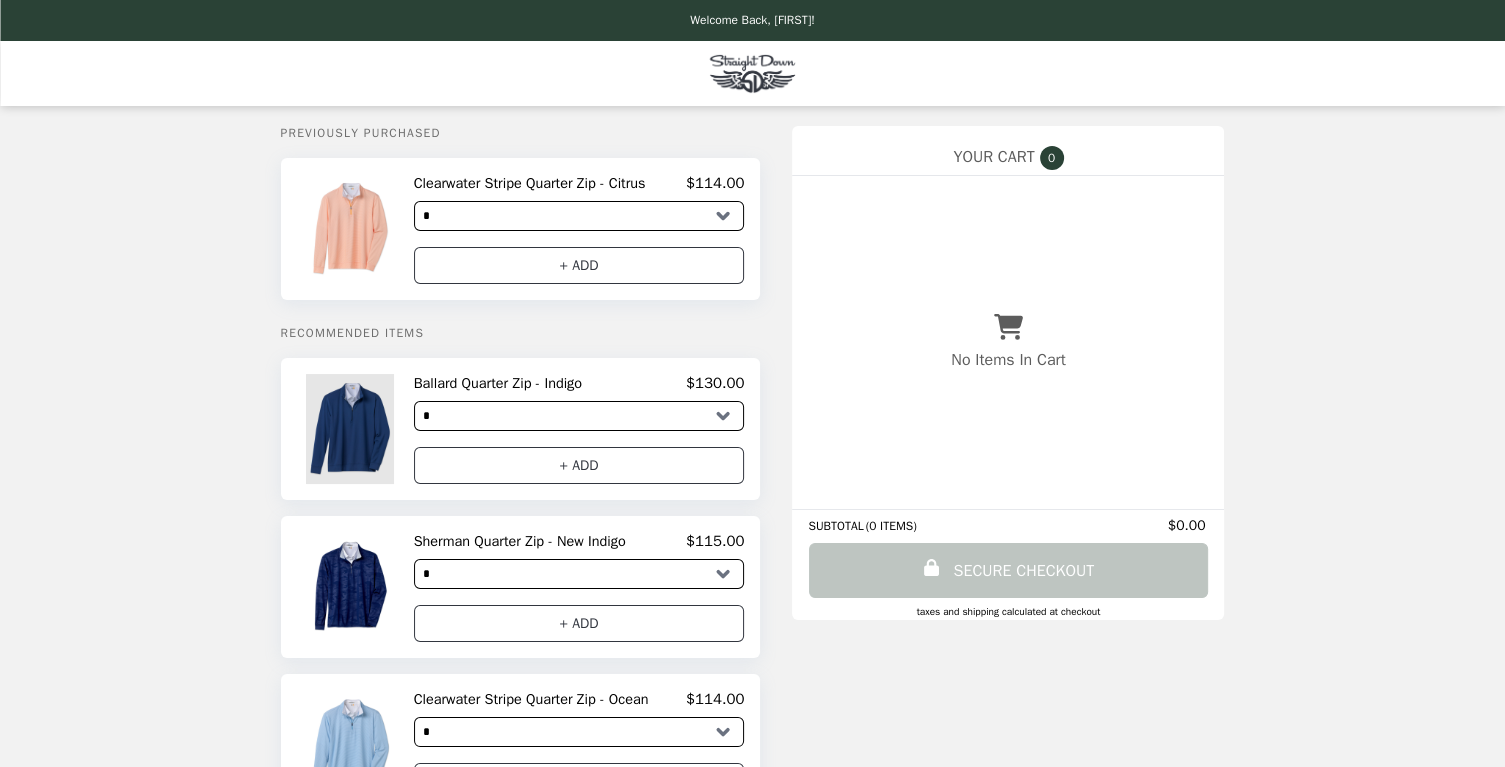 click at bounding box center (352, 429) 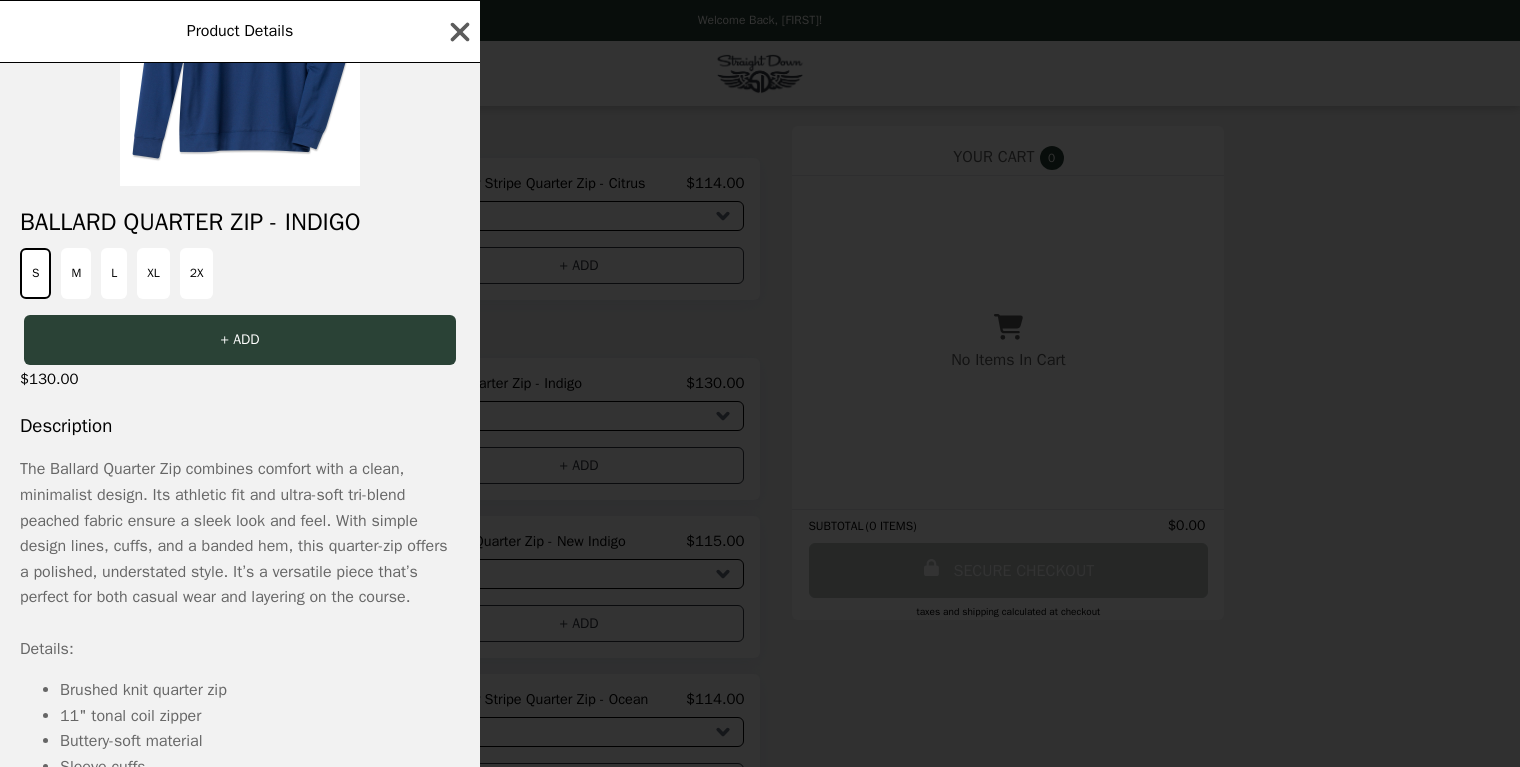scroll, scrollTop: 200, scrollLeft: 0, axis: vertical 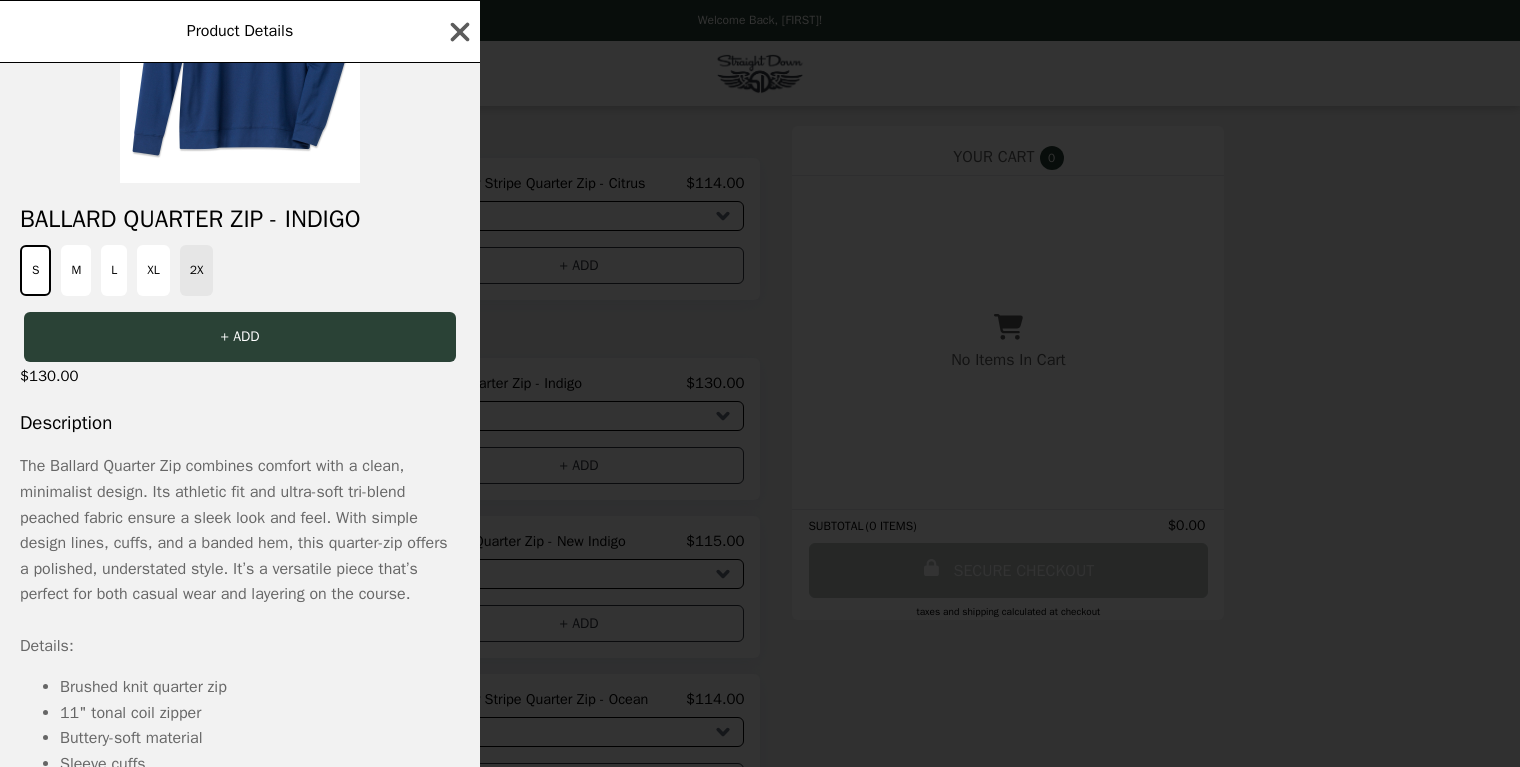 click on "2X" at bounding box center (197, 270) 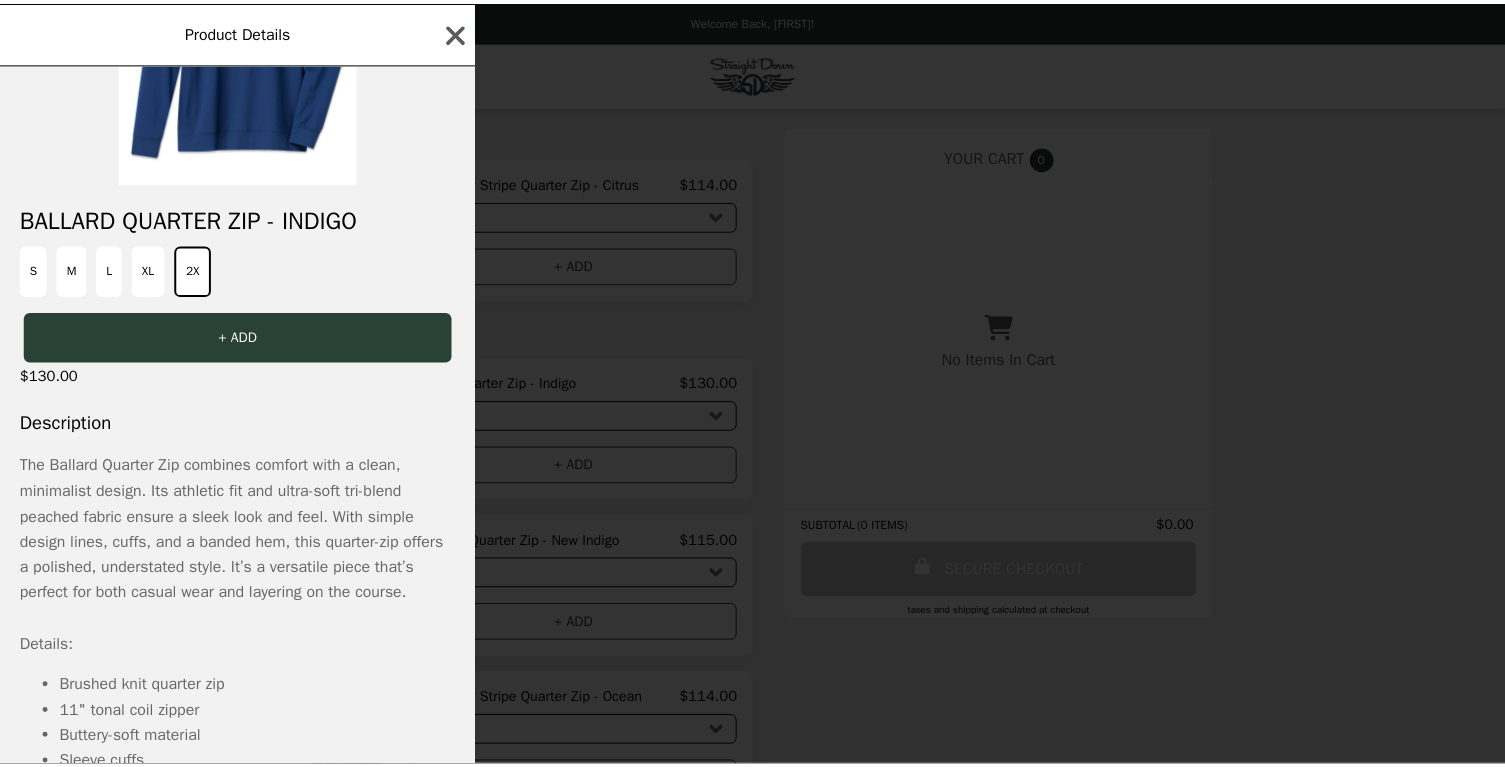 scroll, scrollTop: 0, scrollLeft: 0, axis: both 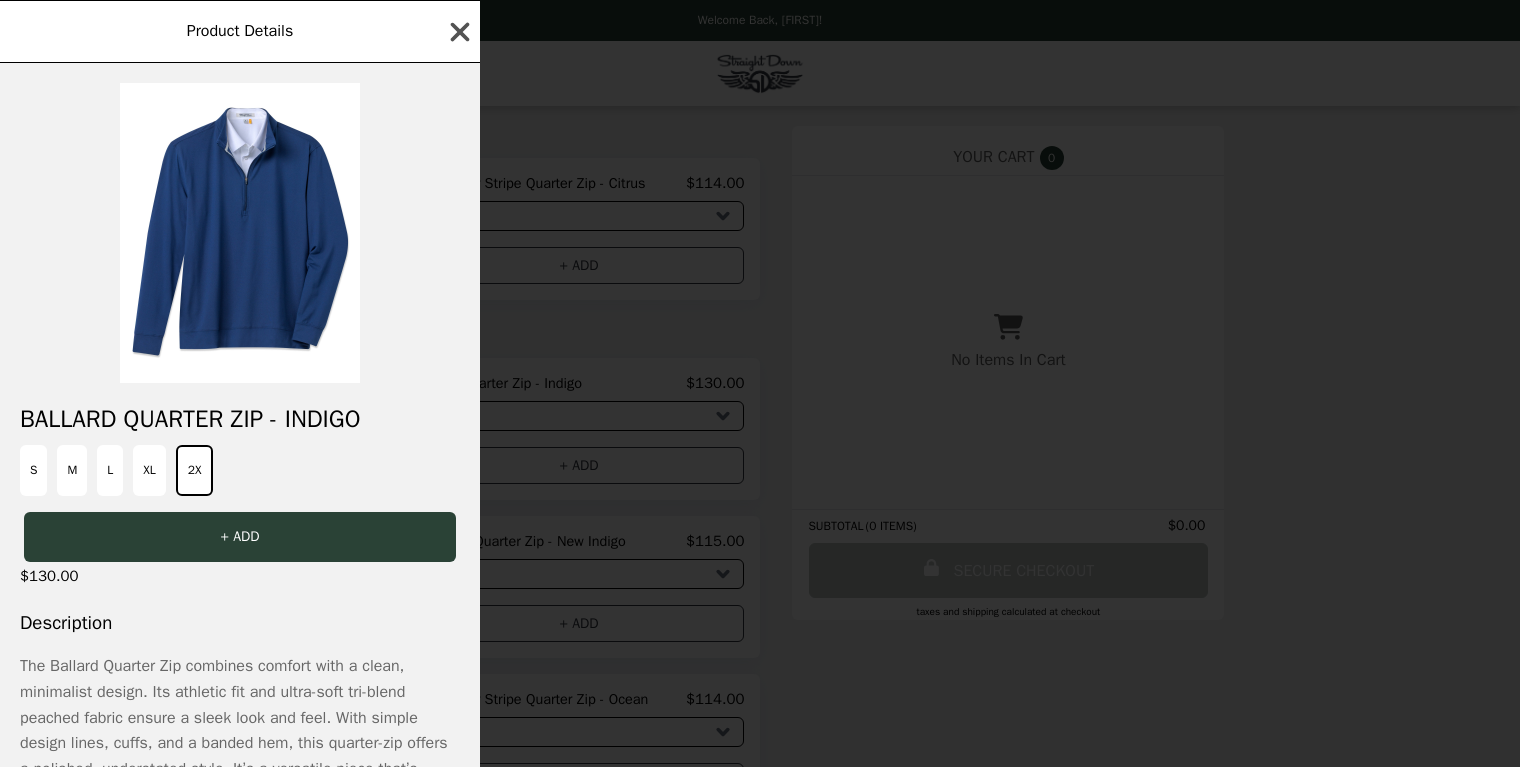 click 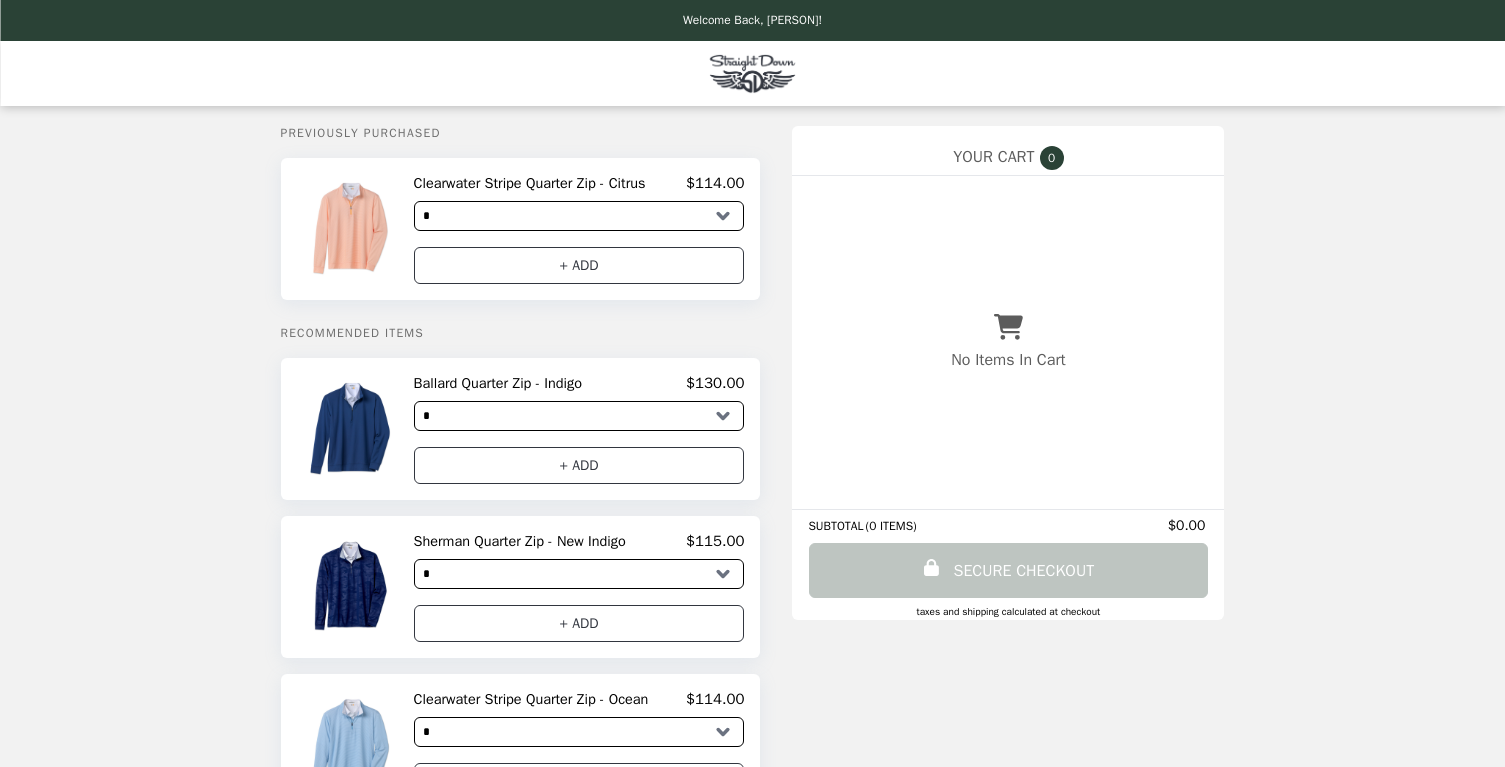 select on "*" 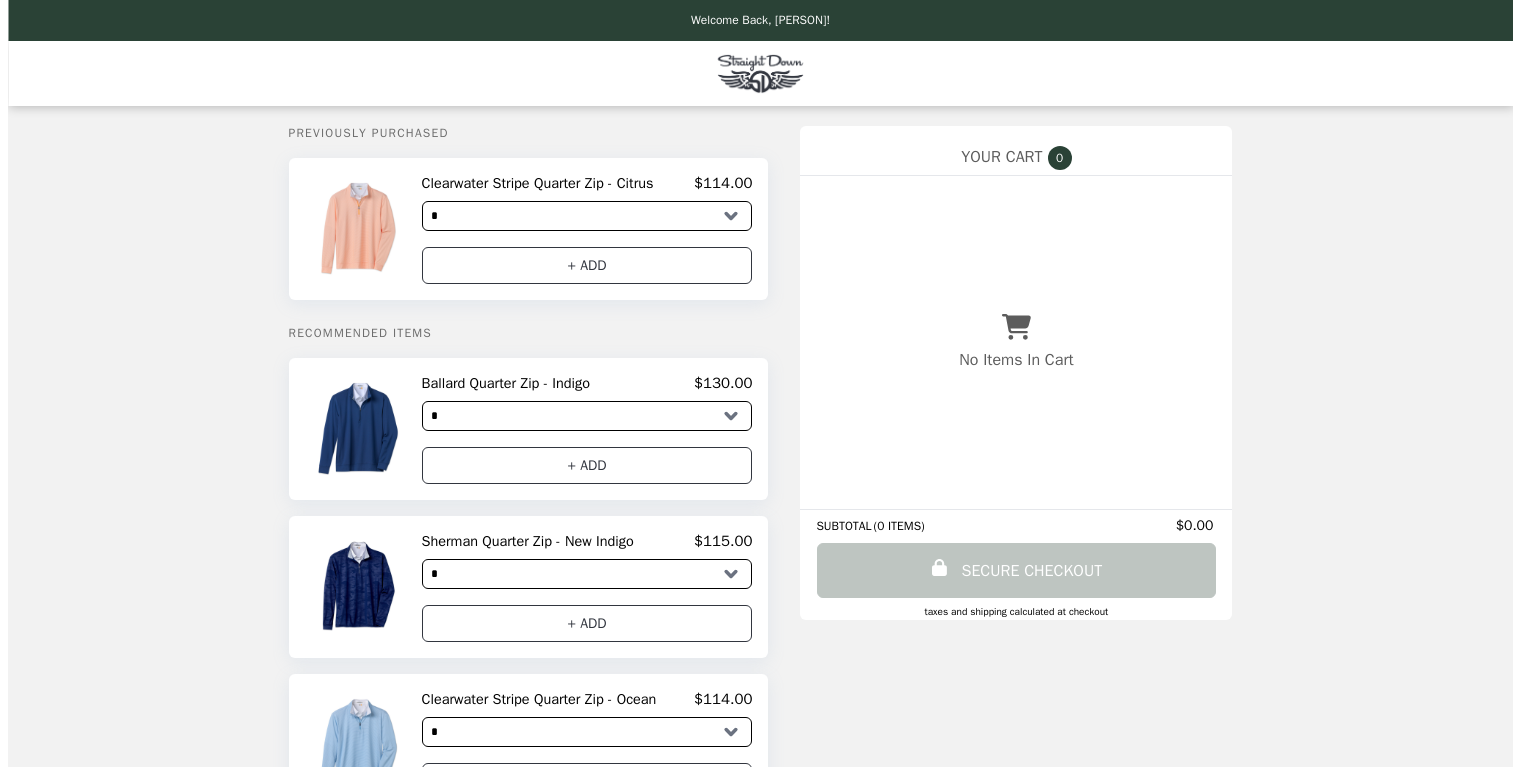 scroll, scrollTop: 0, scrollLeft: 0, axis: both 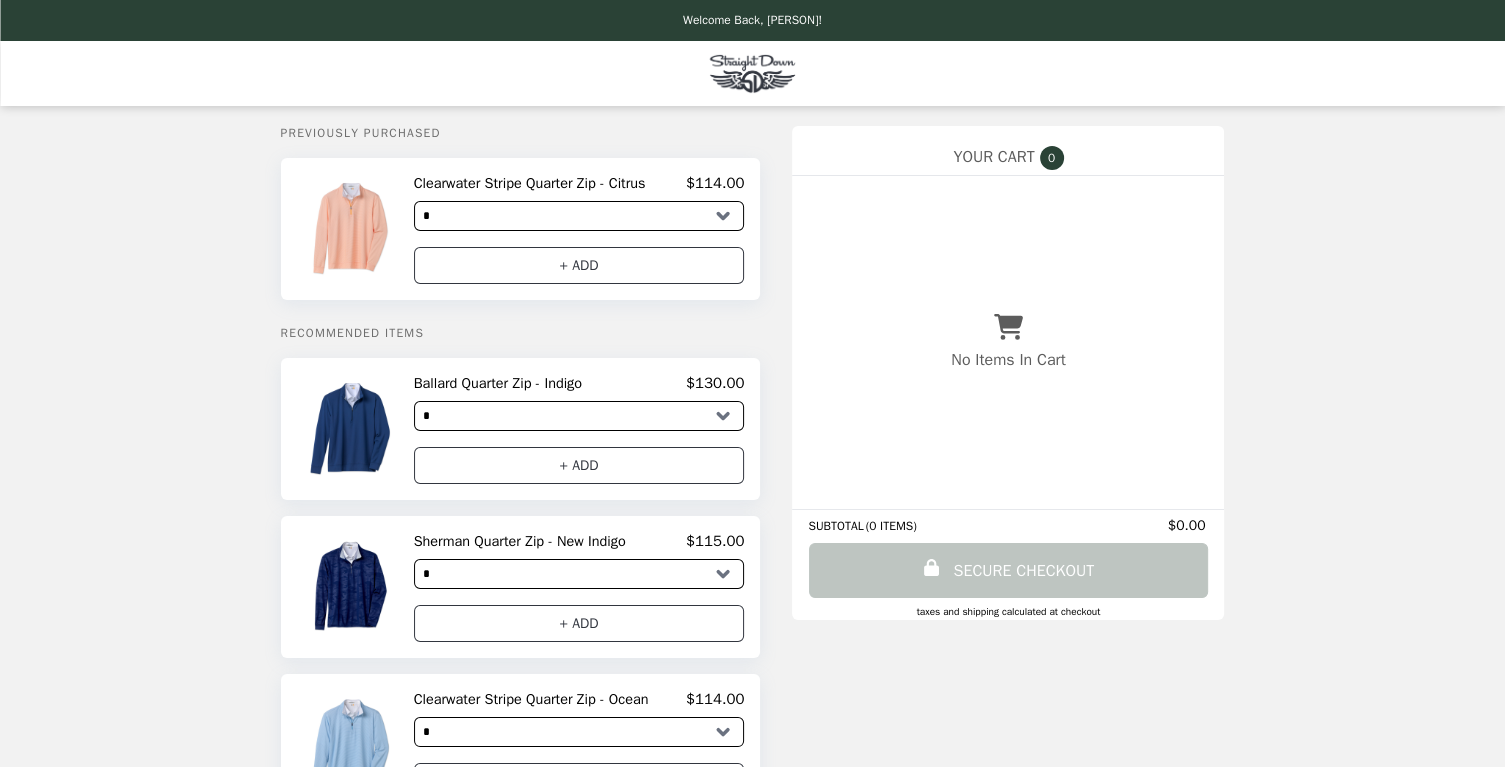 select on "*" 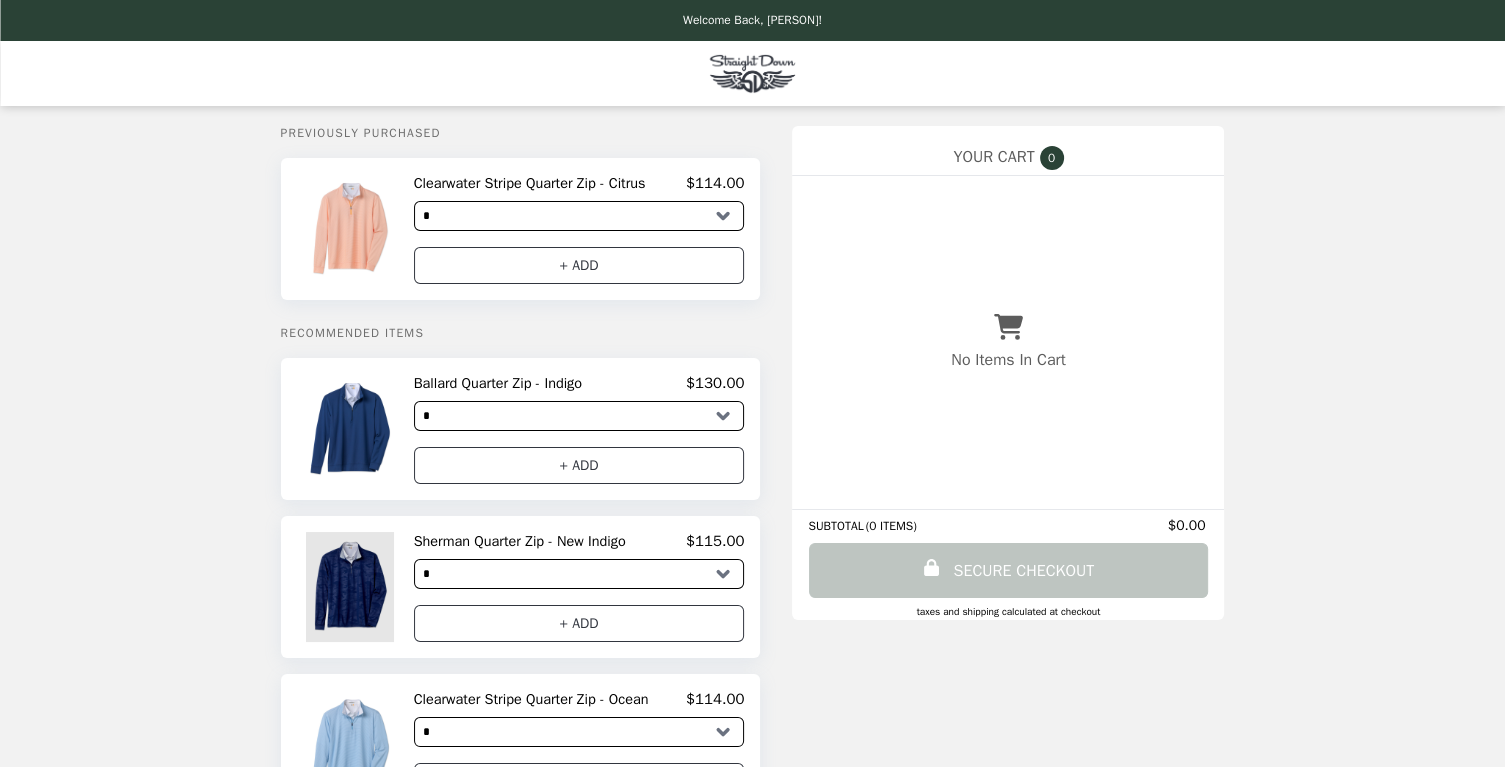 click at bounding box center [352, 587] 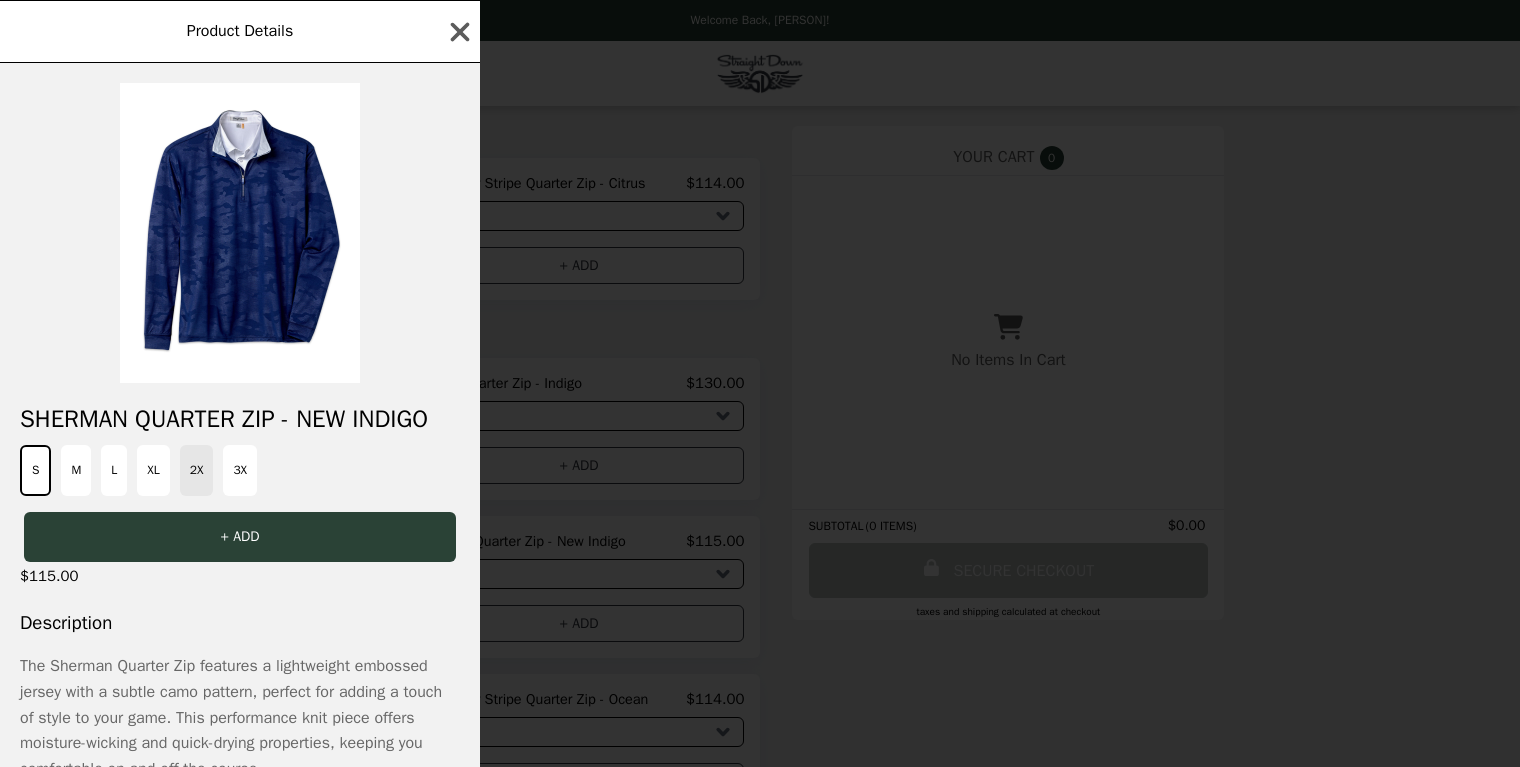click on "2X" at bounding box center [197, 470] 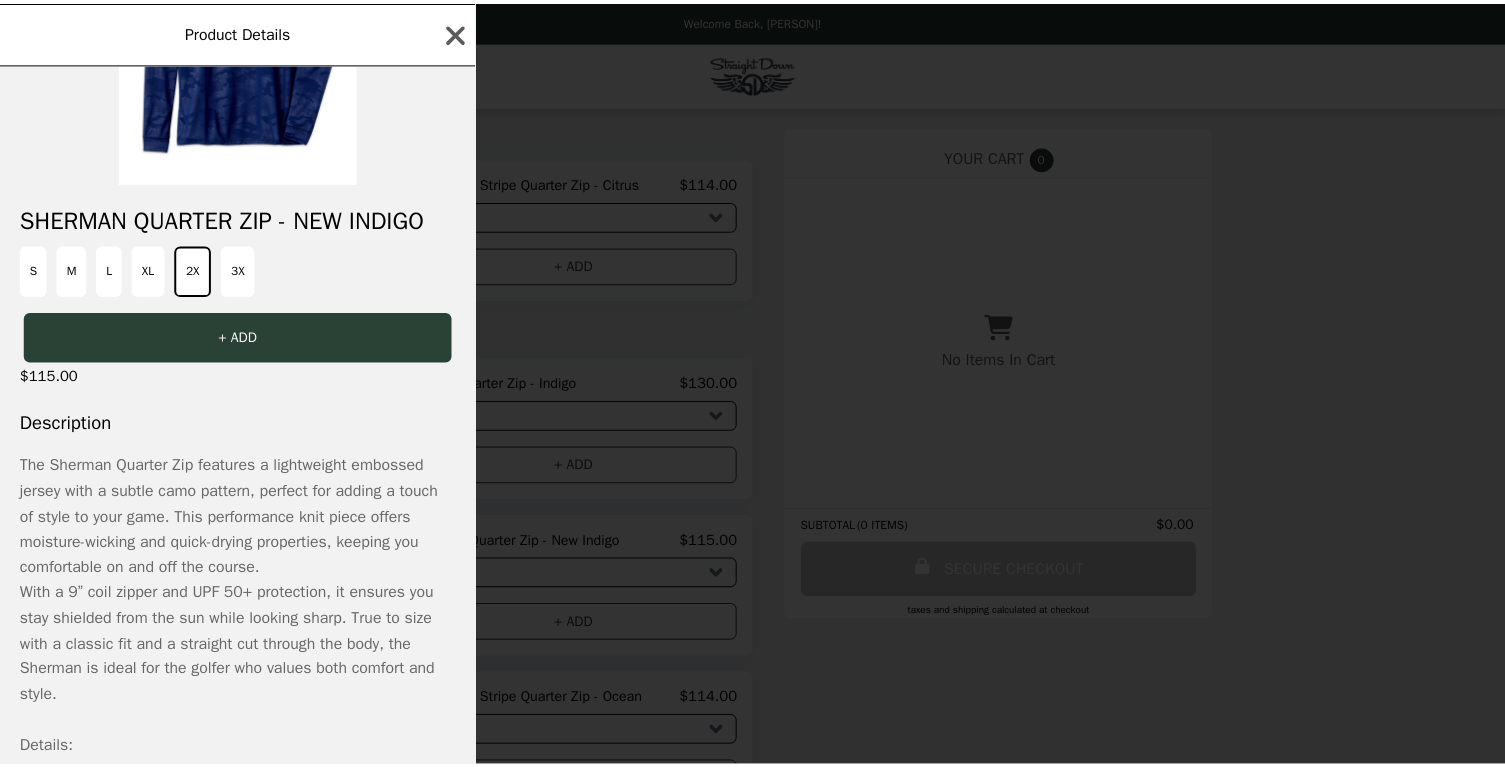 scroll, scrollTop: 0, scrollLeft: 0, axis: both 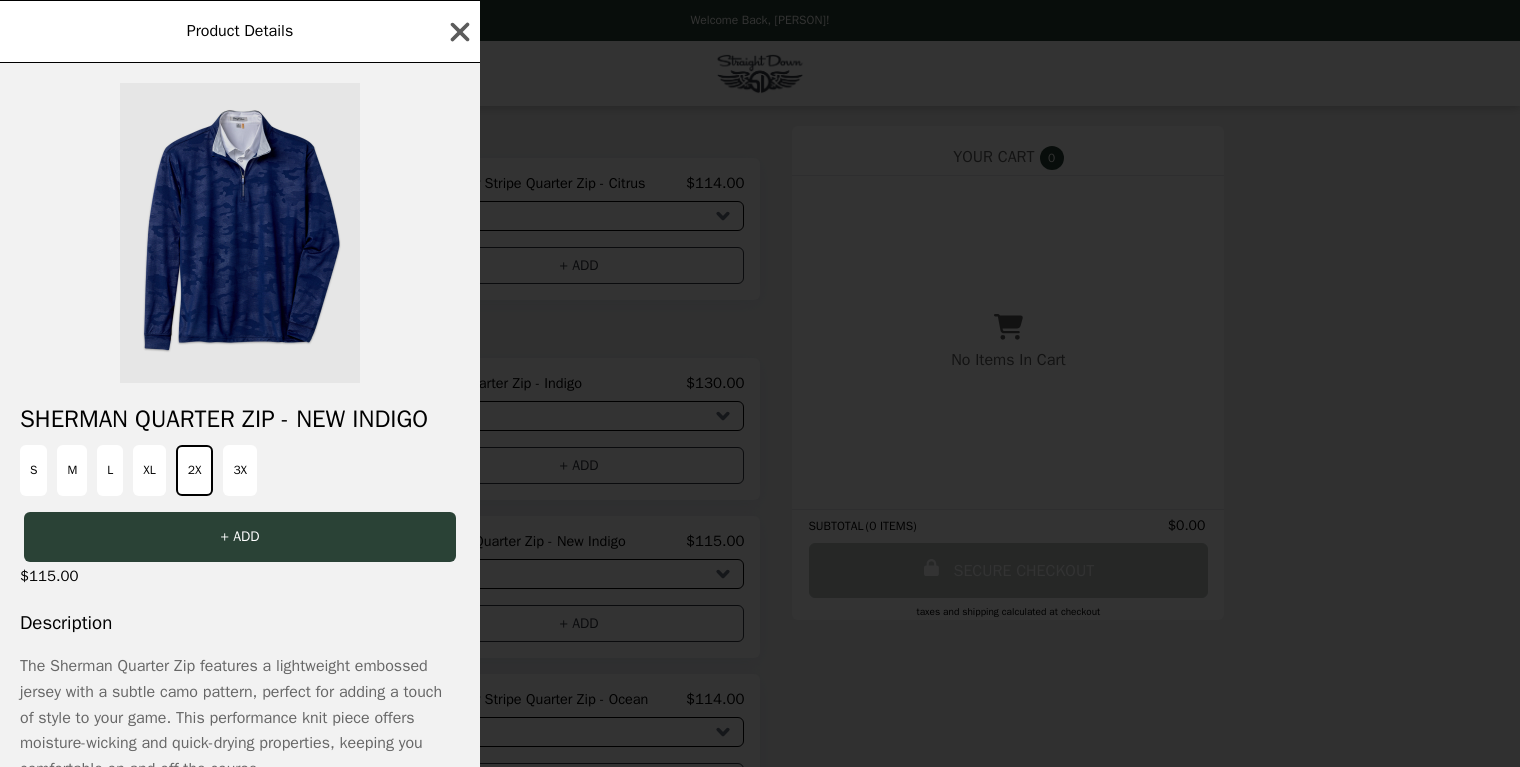 click at bounding box center [240, 233] 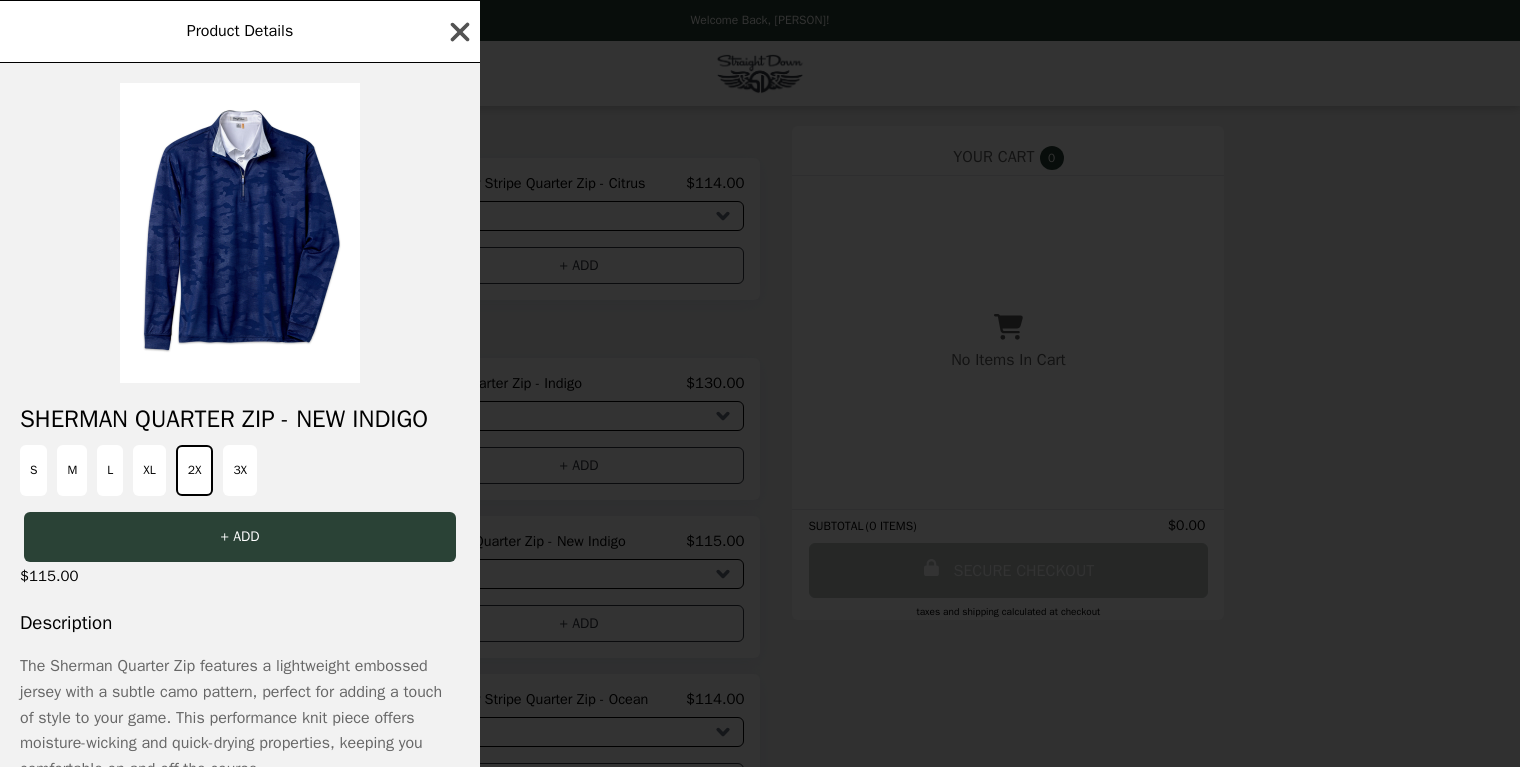 click 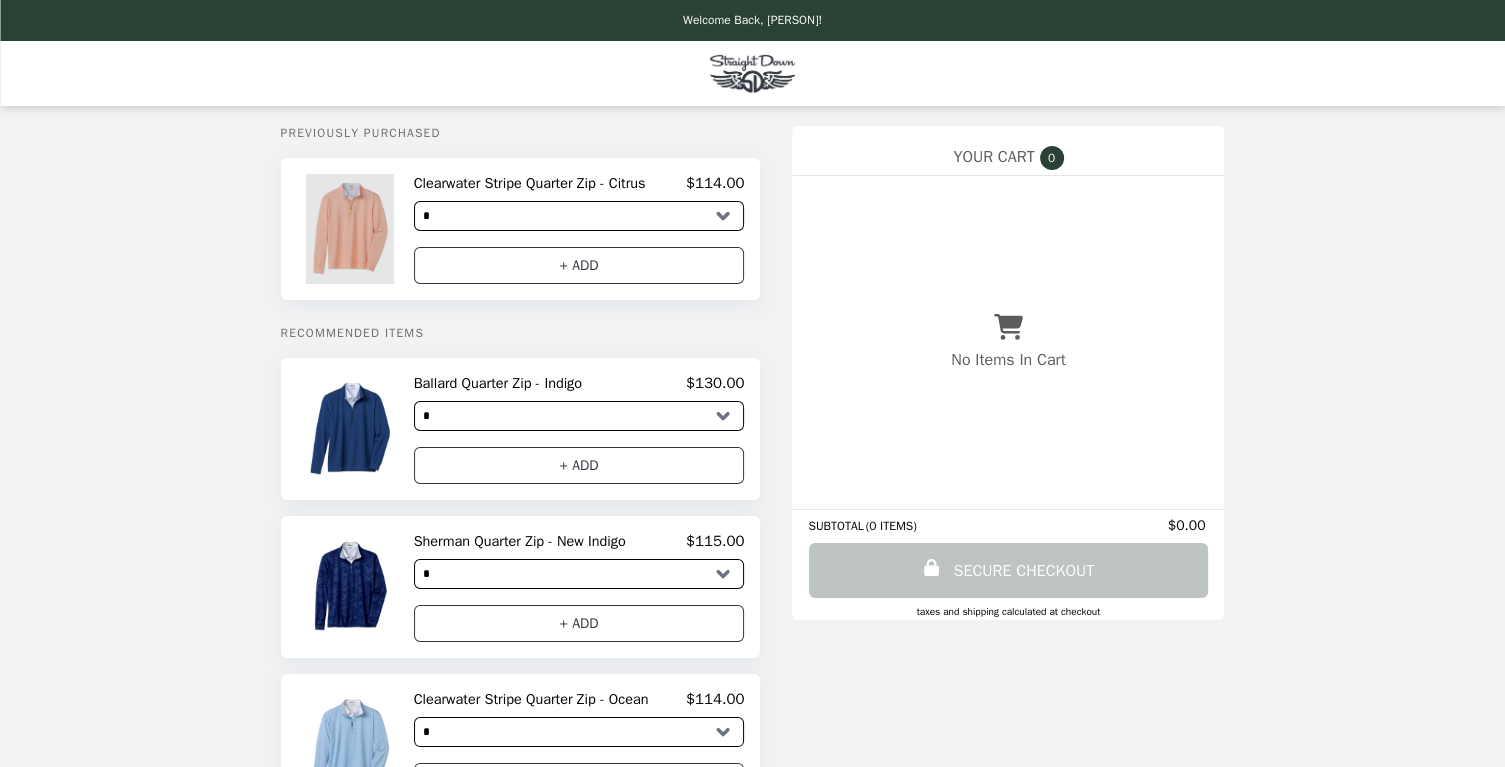 click at bounding box center (352, 229) 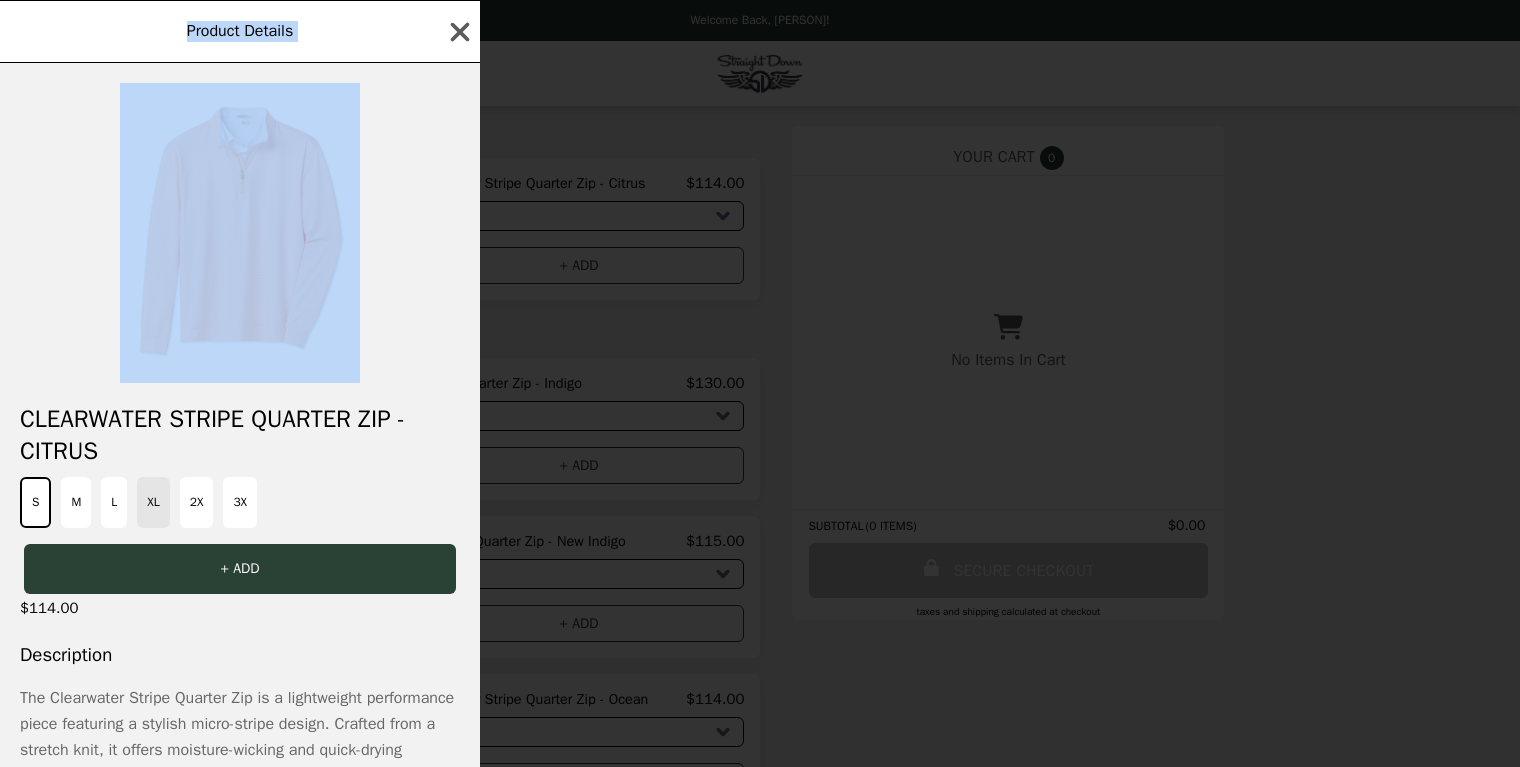 click on "Product Details Clearwater Stripe Quarter Zip - Citrus S M L XL 2X 3X + ADD $[PRICE] Description The Clearwater Stripe Quarter Zip is a lightweight performance piece featuring a stylish micro-stripe design. Crafted from a stretch knit, it offers moisture-wicking and quick-drying properties for all-day comfort.
Designed with a 9” coil zipper, banded hem, and cuffs, this quarter zip also includes a handy stash pocket for your essentials. True to size with a classic fit and a straight cut through the body, the Clearwater is perfect for keeping you comfortable and looking sharp on the course.
Details:
Performance knit quarter zip
Lightweight stretch knit with micro-stripe
9" coil zipper
Zippered stash pocket
Moisture wicking
Quick drying
Composition:
92% Polyester, 8% Spandex, Yarn-Dye Micro-Stripe Jersey
Fit:
True to size
Classic fit
Straight cut through body
Tapered fit through sleeve
Model is 6' and is wearing size Medium" at bounding box center (760, 383) 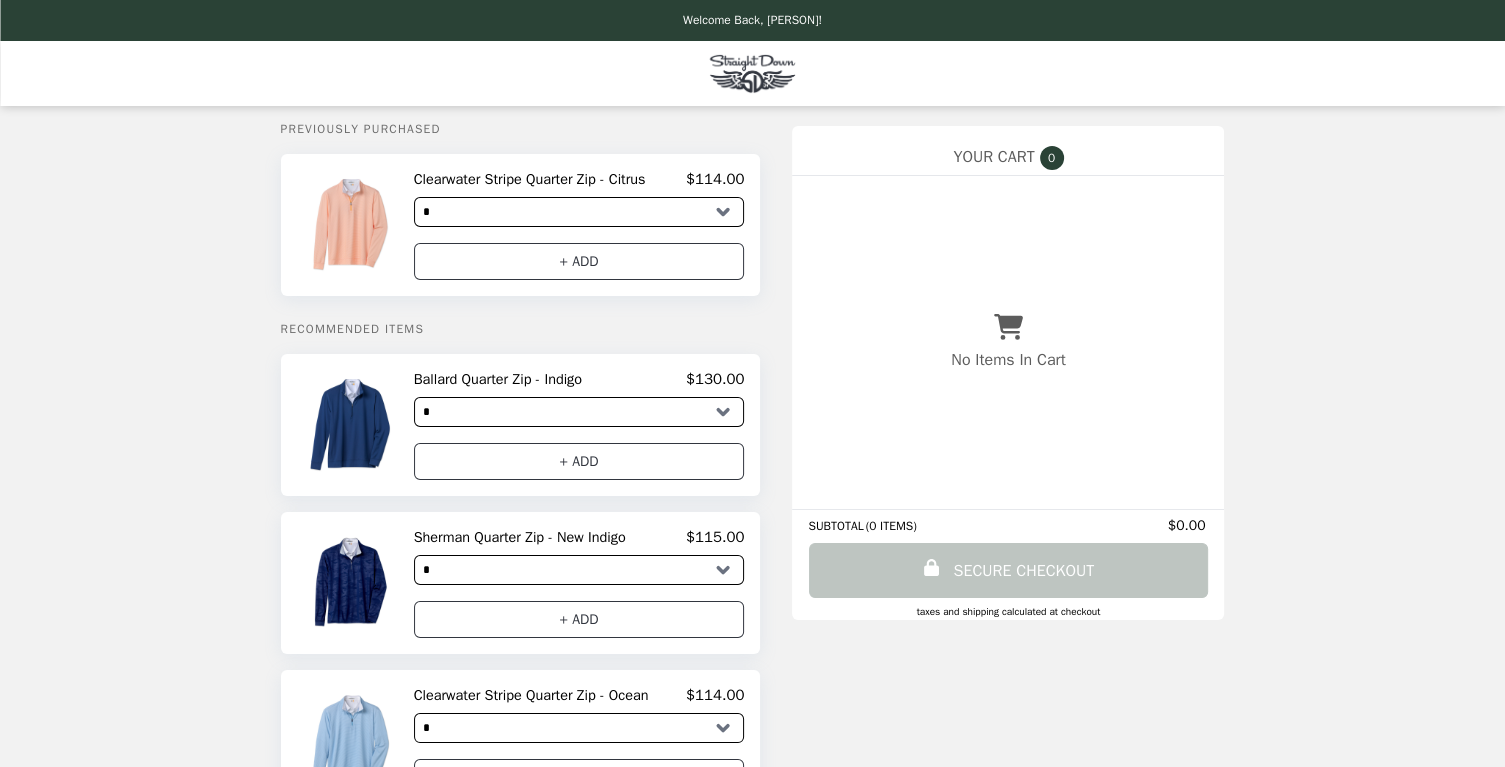 scroll, scrollTop: 0, scrollLeft: 0, axis: both 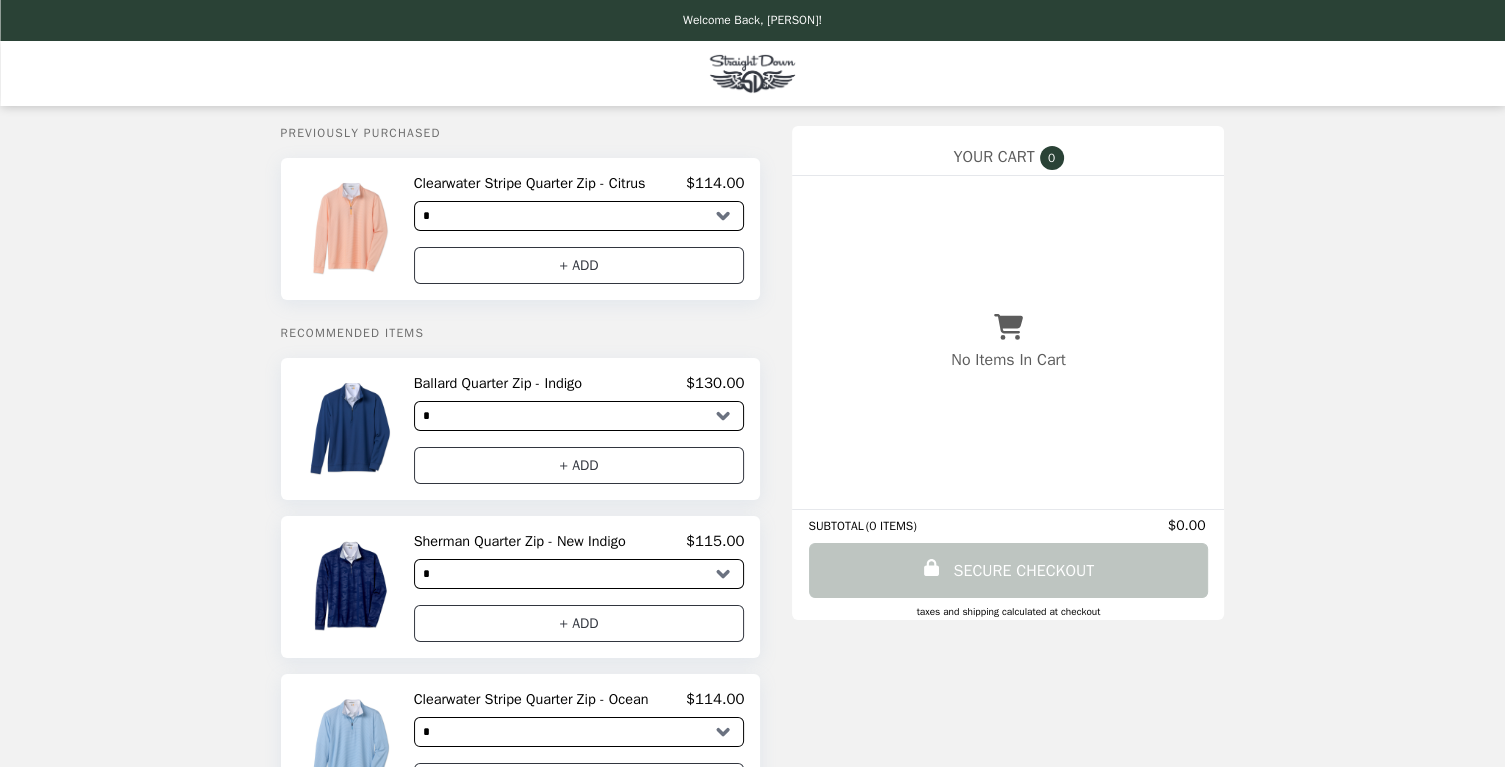 click on "* * * ** ** **" at bounding box center [579, 216] 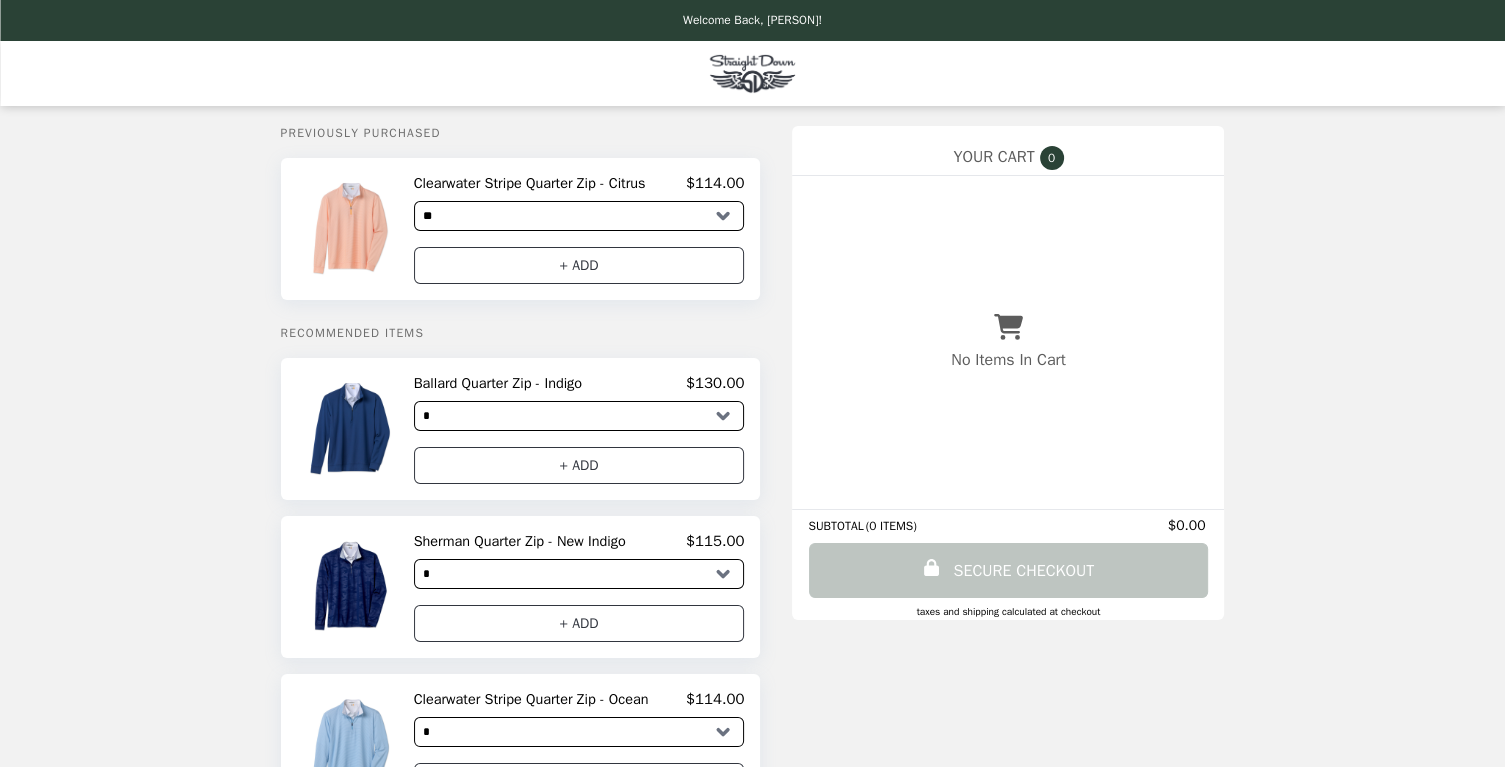 click on "* * * ** ** **" at bounding box center (579, 216) 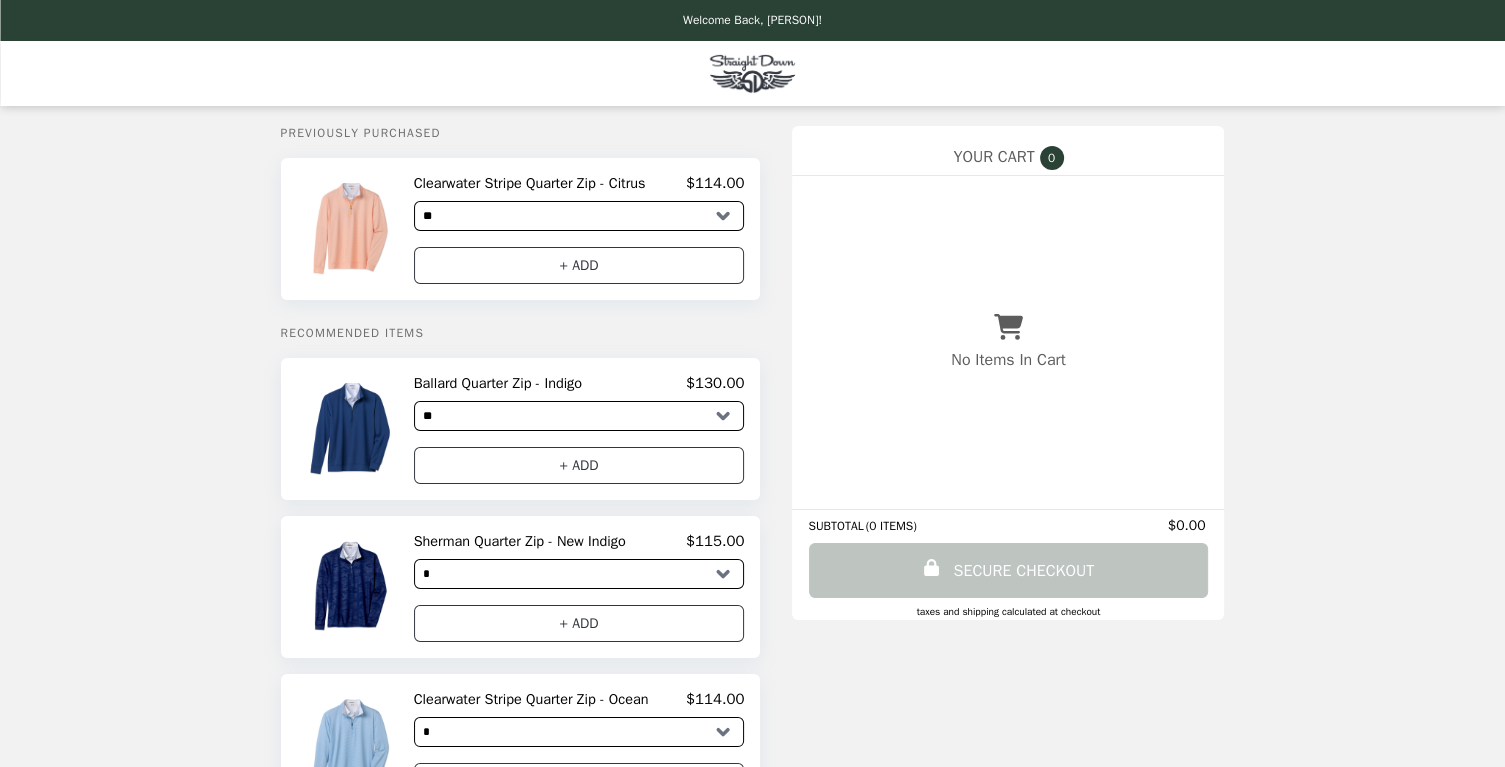 click on "* * * ** **" at bounding box center [579, 416] 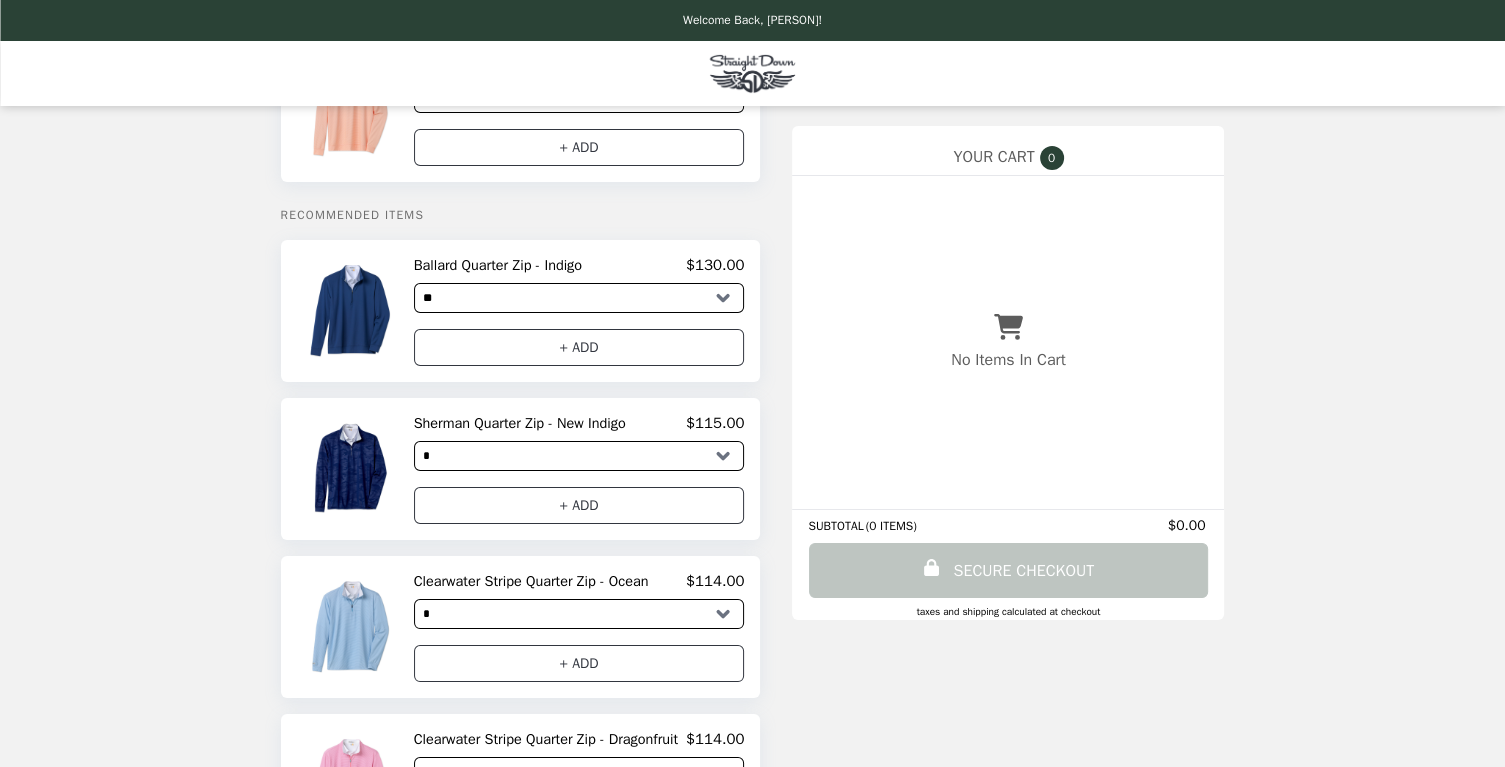 scroll, scrollTop: 200, scrollLeft: 0, axis: vertical 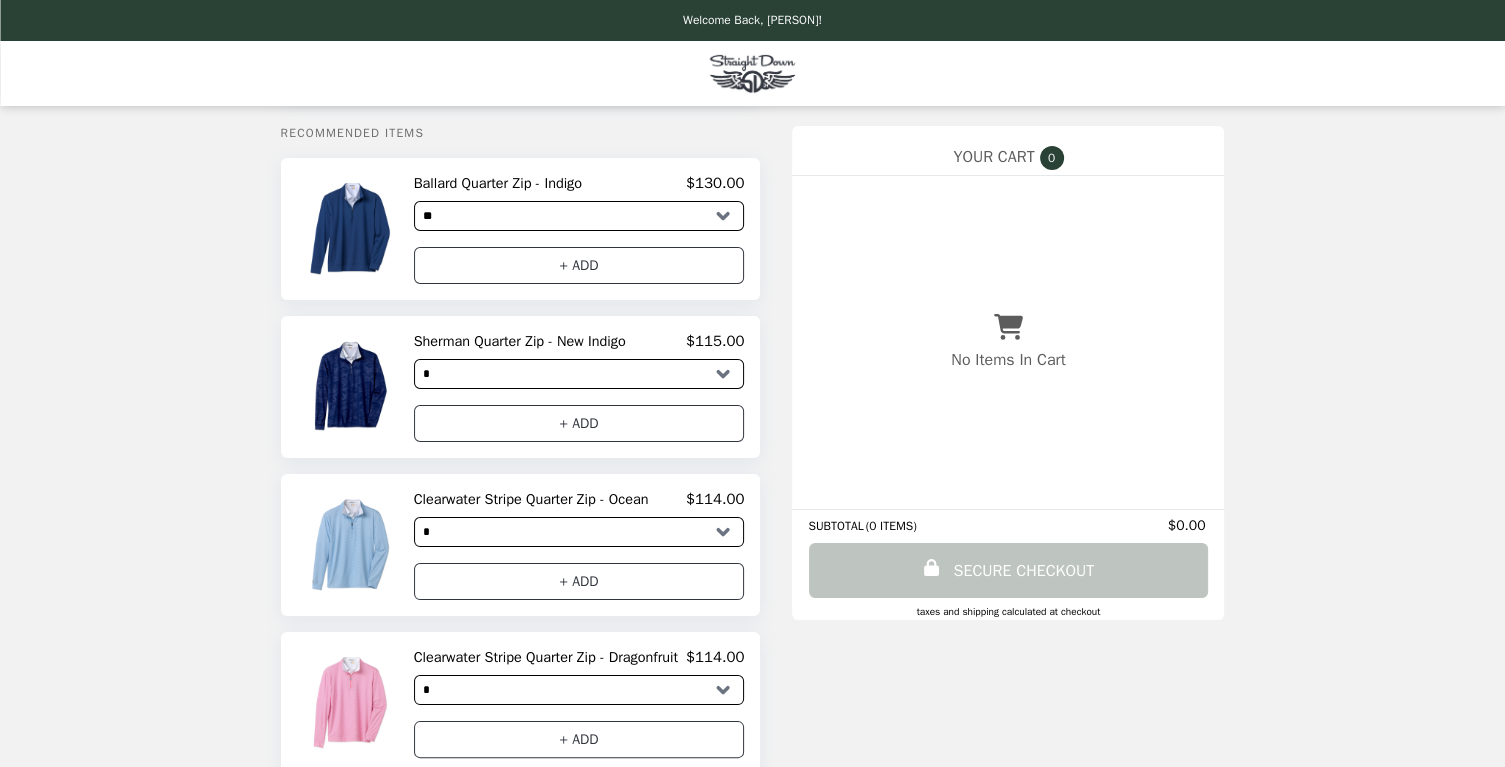 click on "* * * ** ** **" at bounding box center [579, 374] 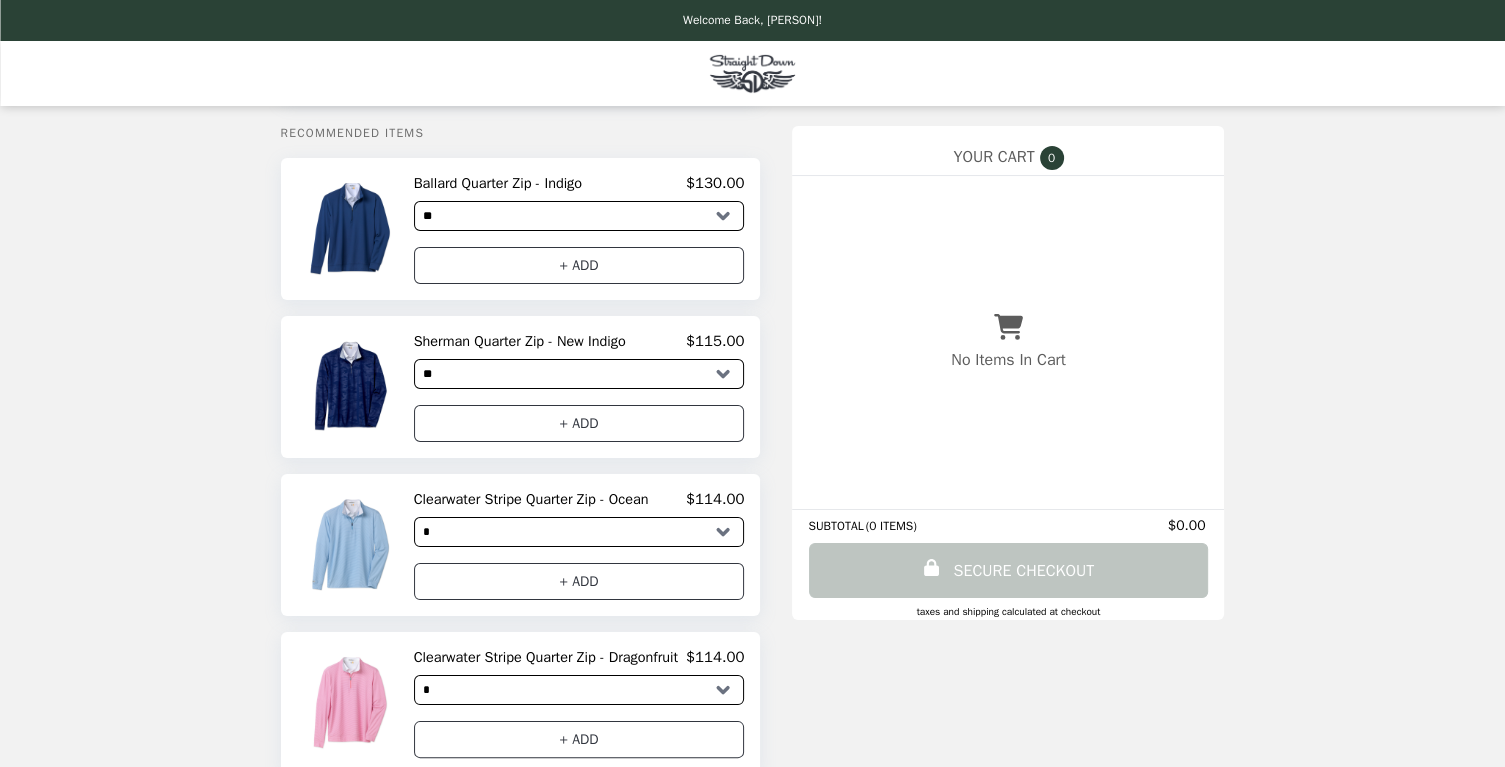 click on "* * * ** ** **" at bounding box center [579, 374] 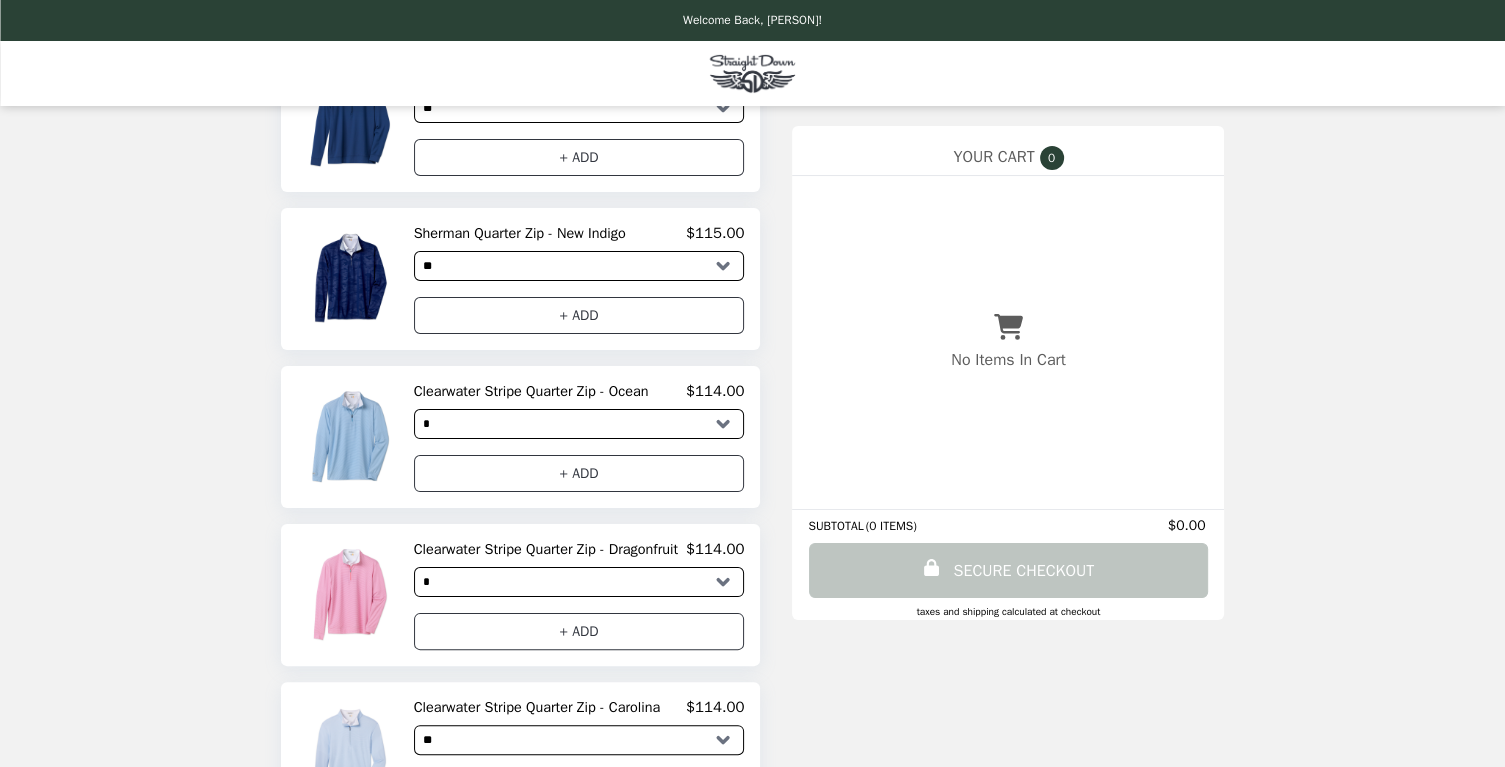 scroll, scrollTop: 400, scrollLeft: 0, axis: vertical 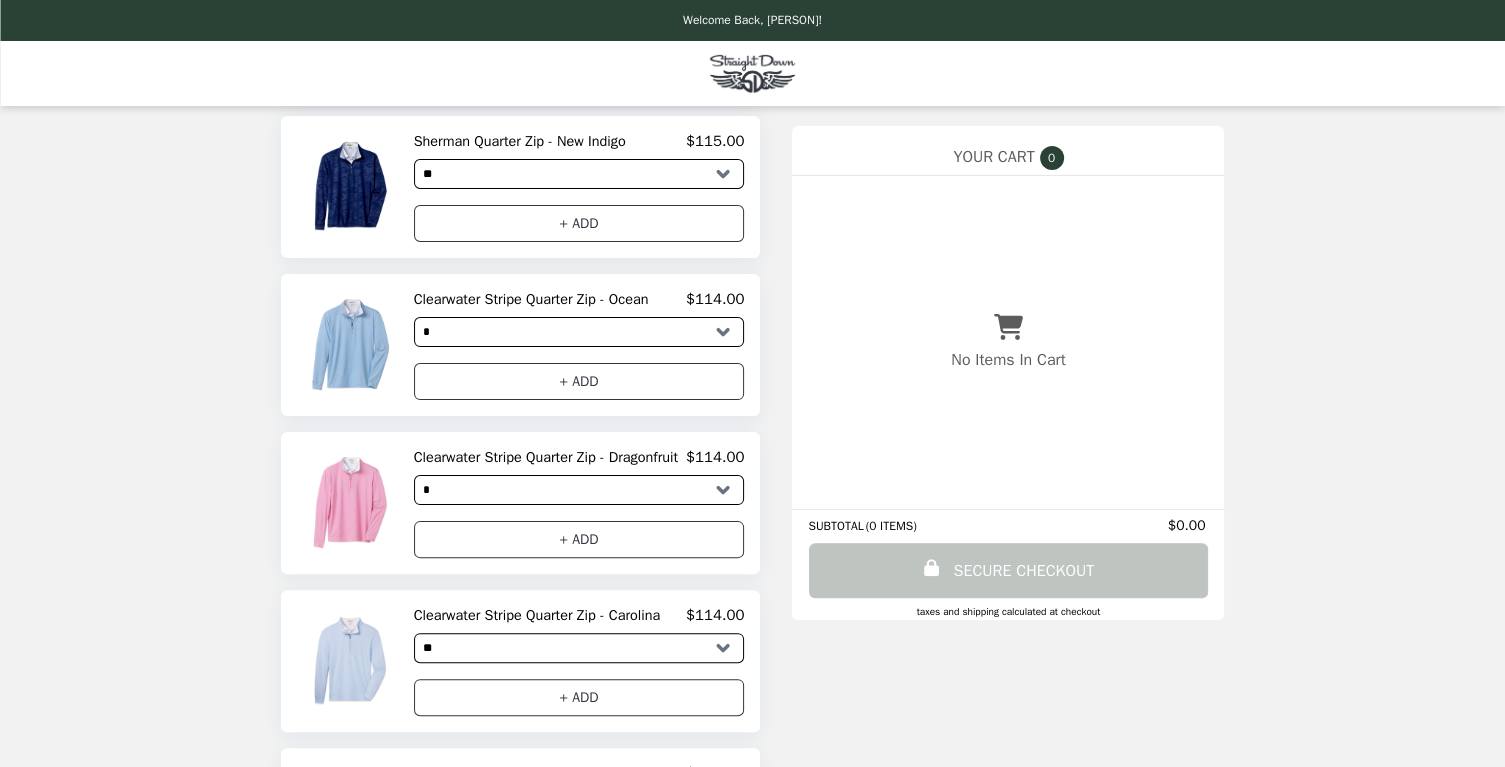 click on "* * * ** **" at bounding box center (579, 332) 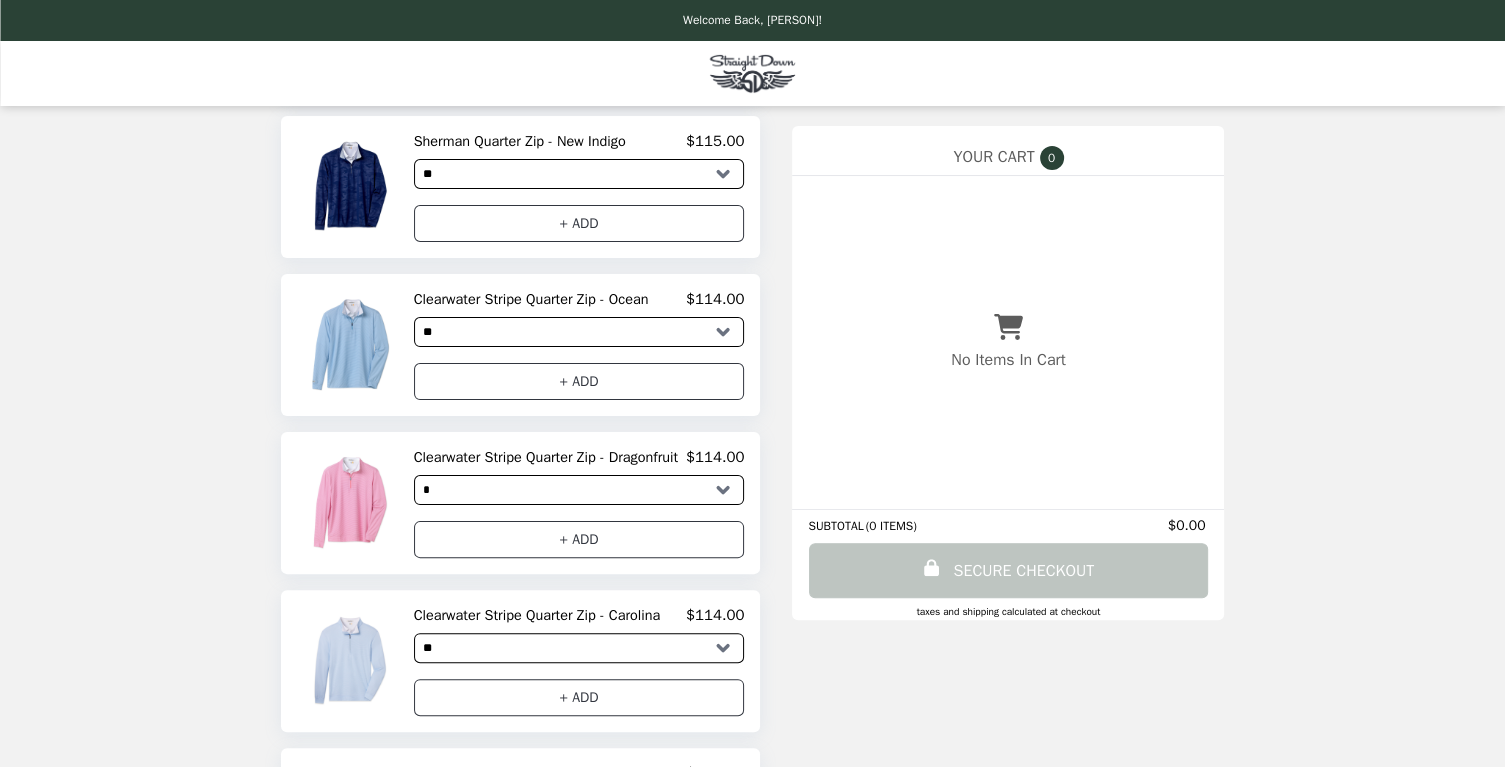 click on "* * * ** **" at bounding box center (579, 332) 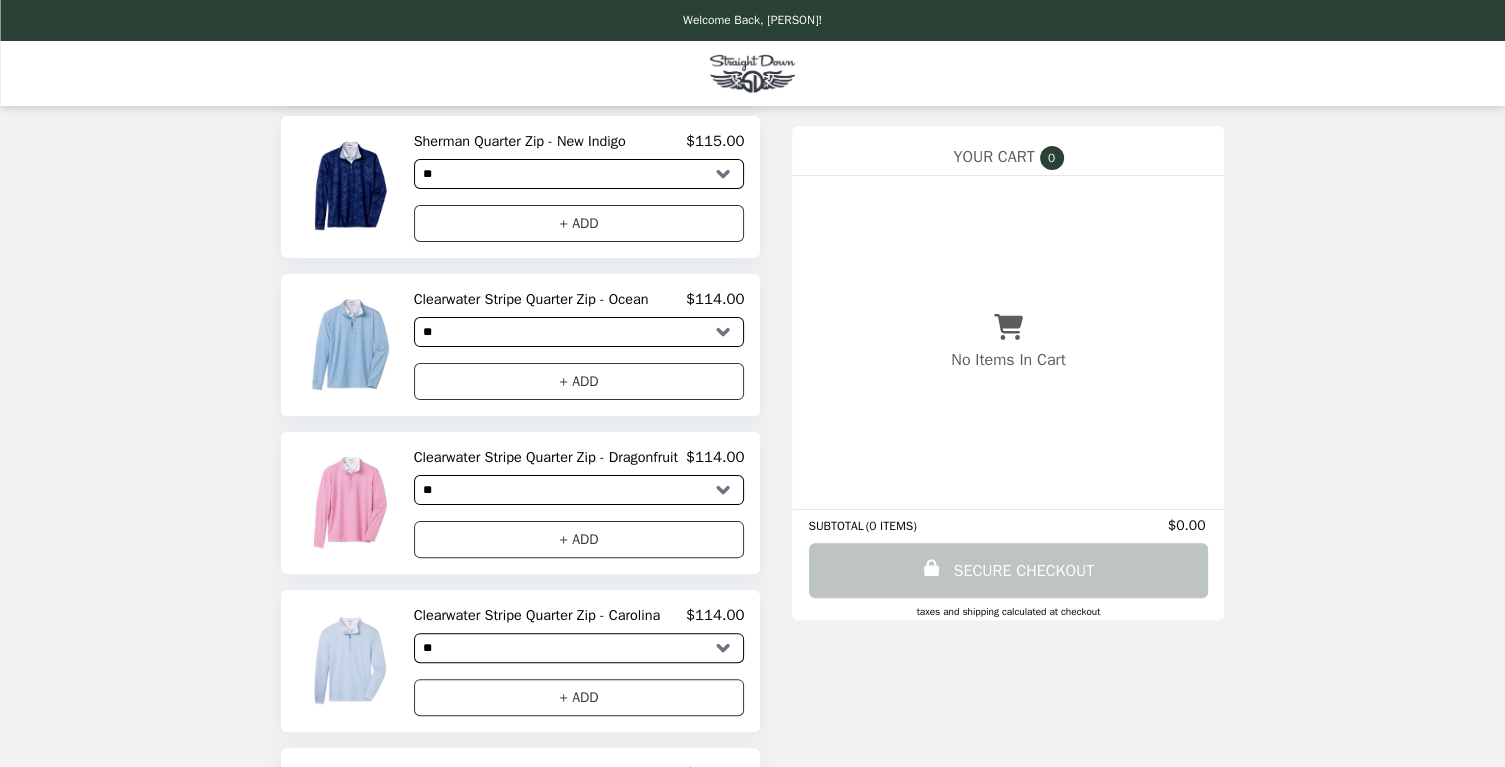 click on "* * * ** ** **" at bounding box center [579, 490] 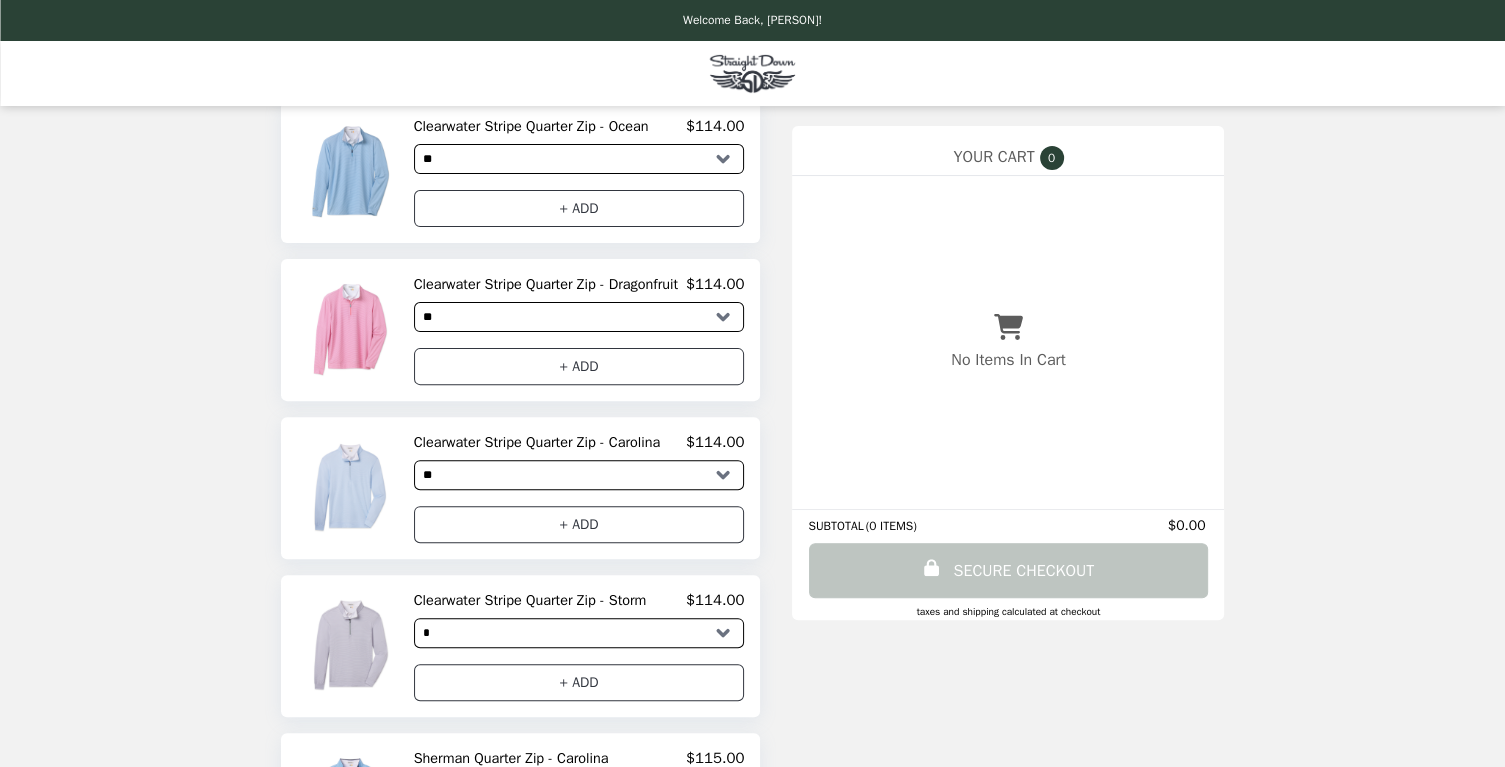 scroll, scrollTop: 700, scrollLeft: 0, axis: vertical 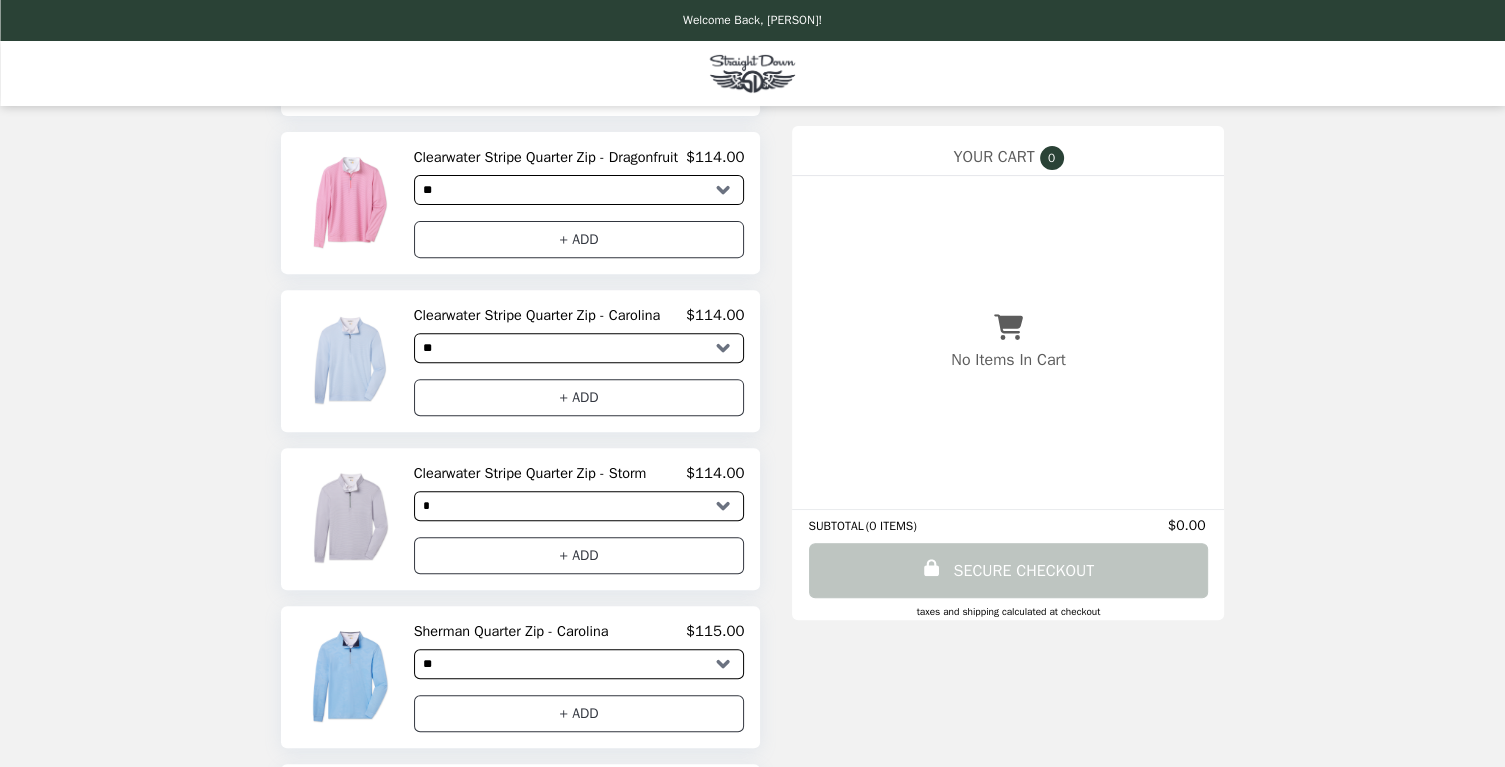 click on "* * * ** ** **" at bounding box center [579, 348] 